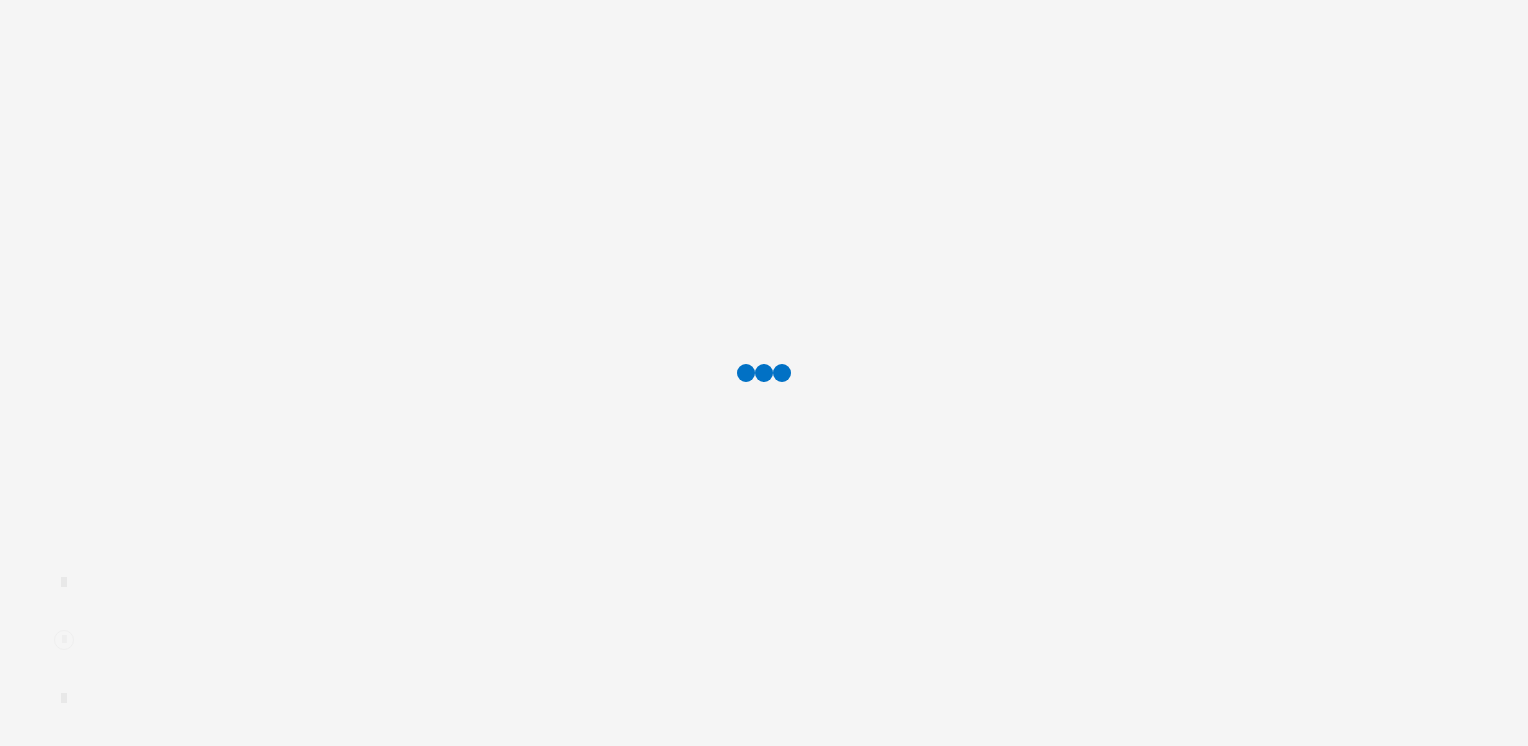 scroll, scrollTop: 0, scrollLeft: 0, axis: both 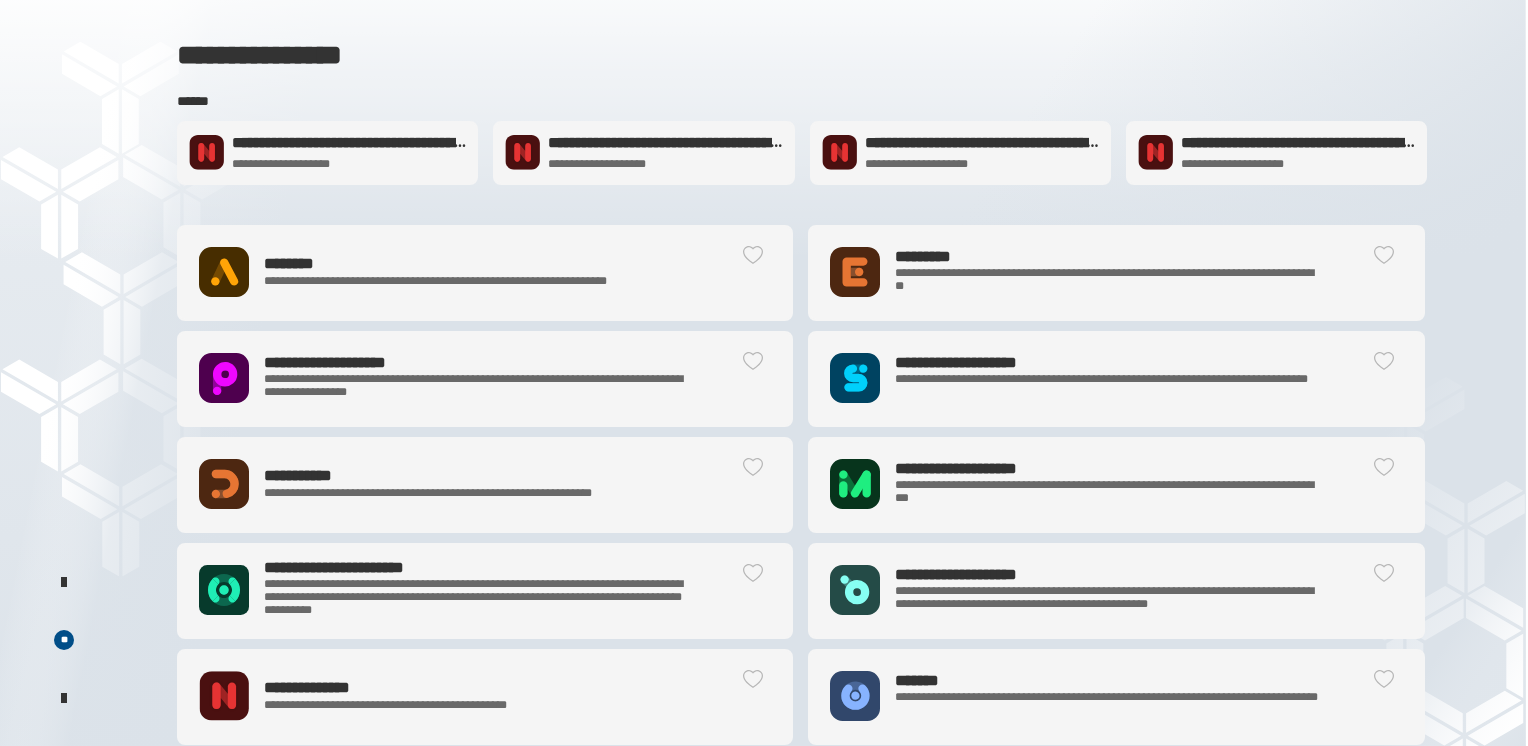 click on "**********" 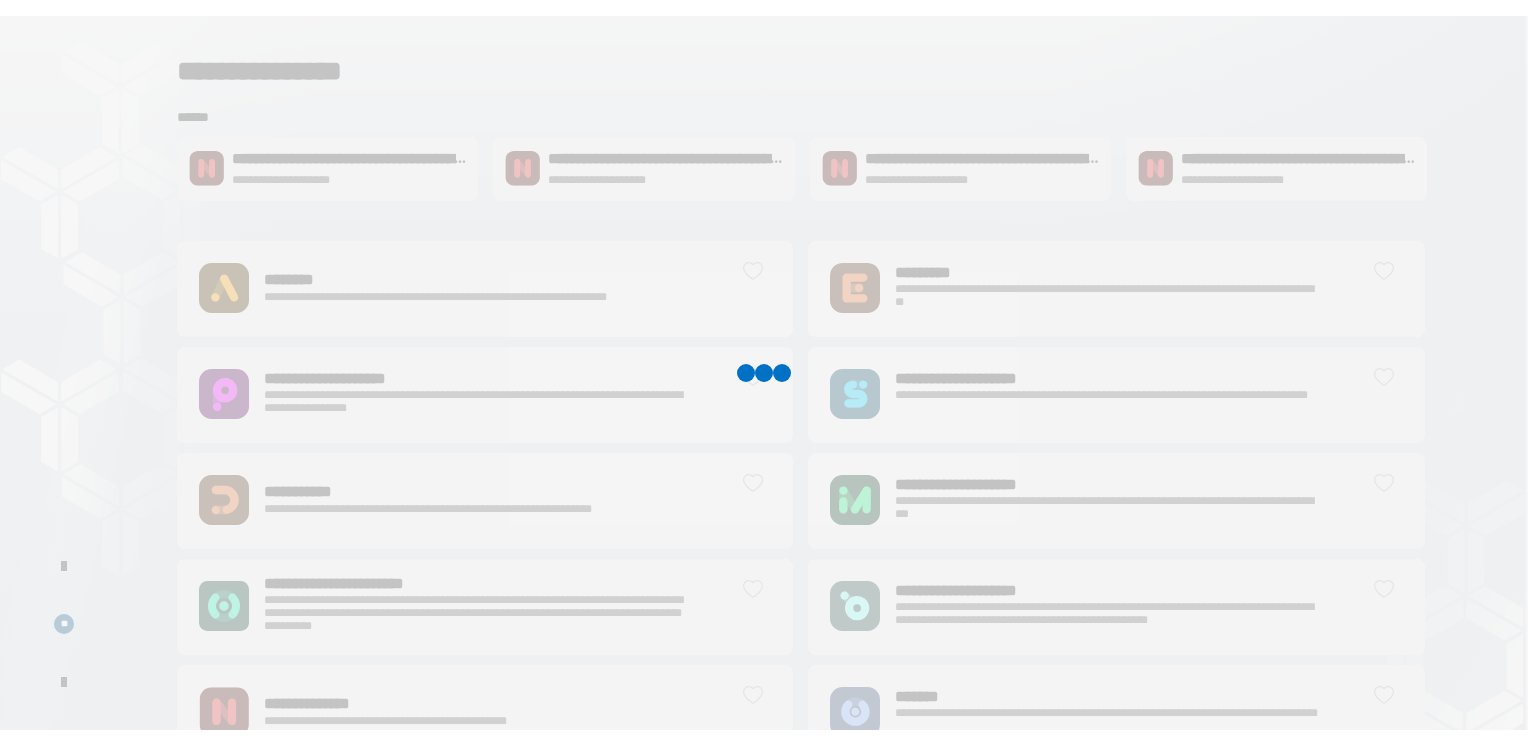 scroll, scrollTop: 0, scrollLeft: 0, axis: both 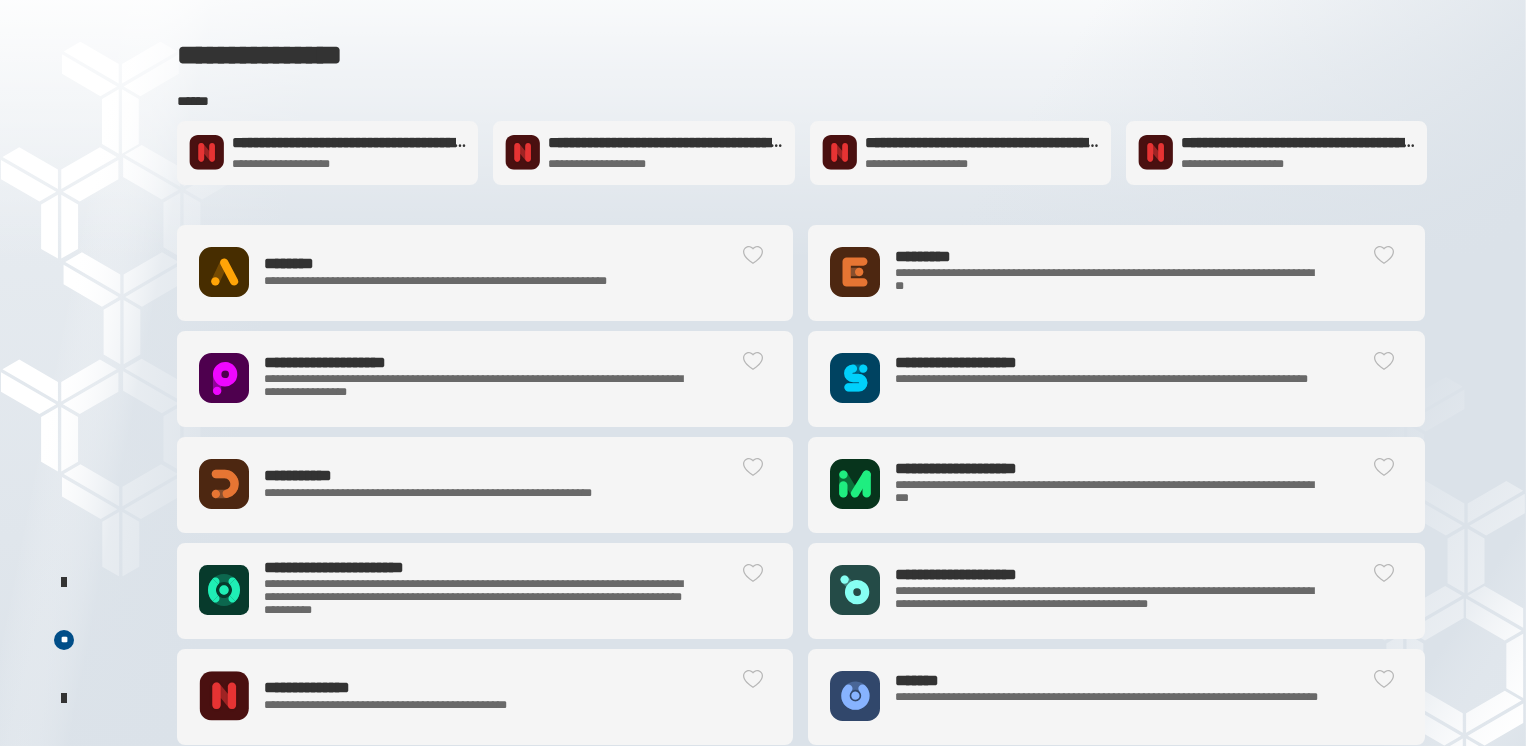 click on "**********" 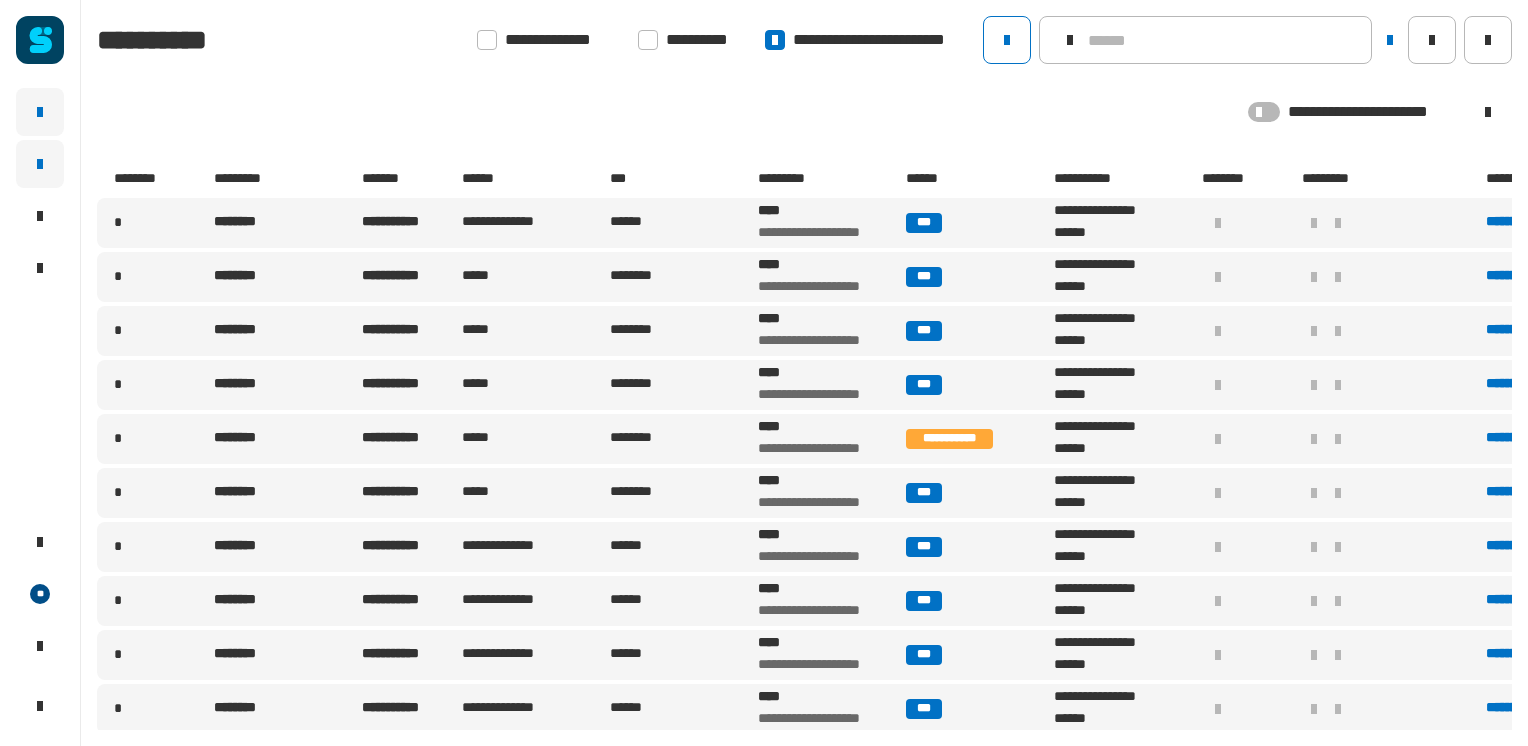 click 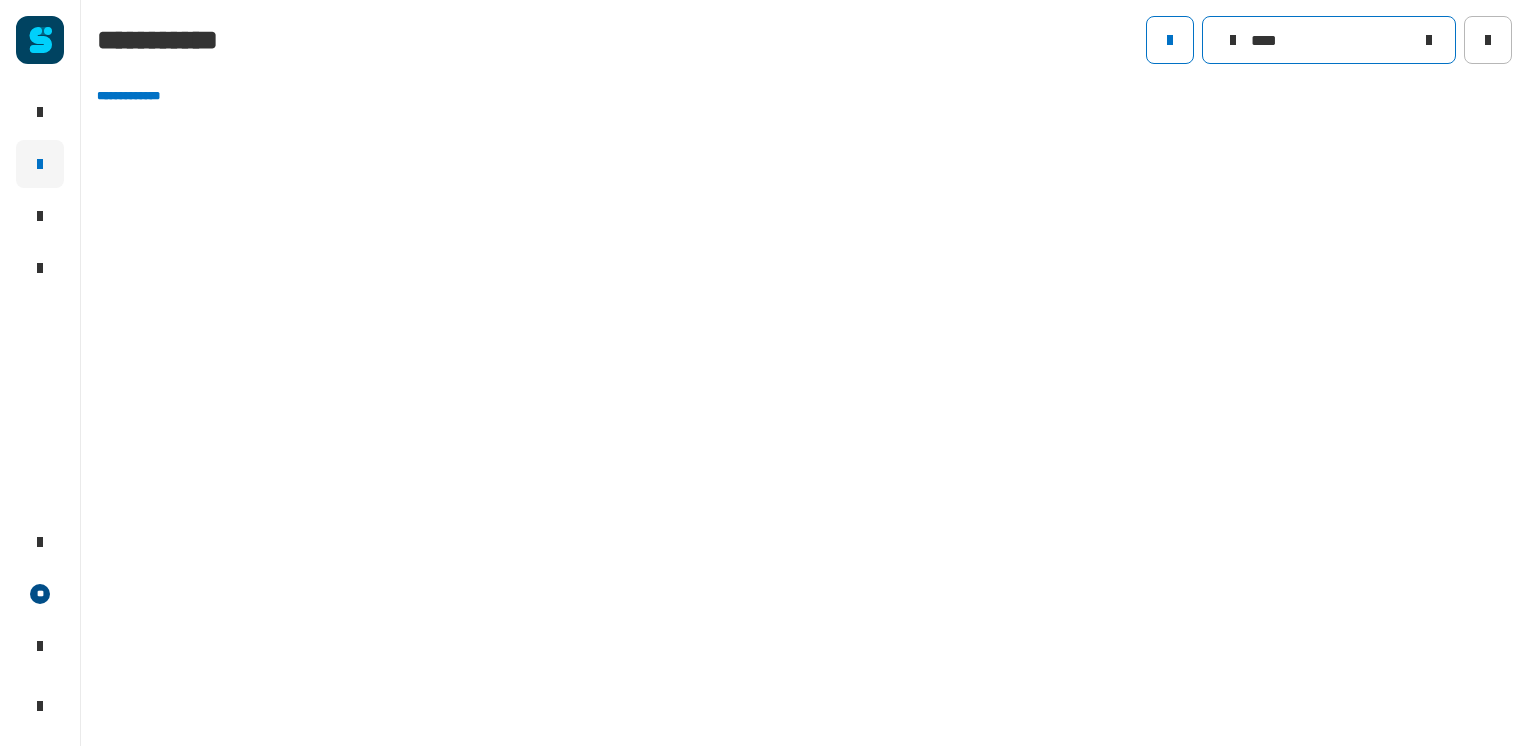 drag, startPoint x: 1288, startPoint y: 33, endPoint x: 1193, endPoint y: 30, distance: 95.047356 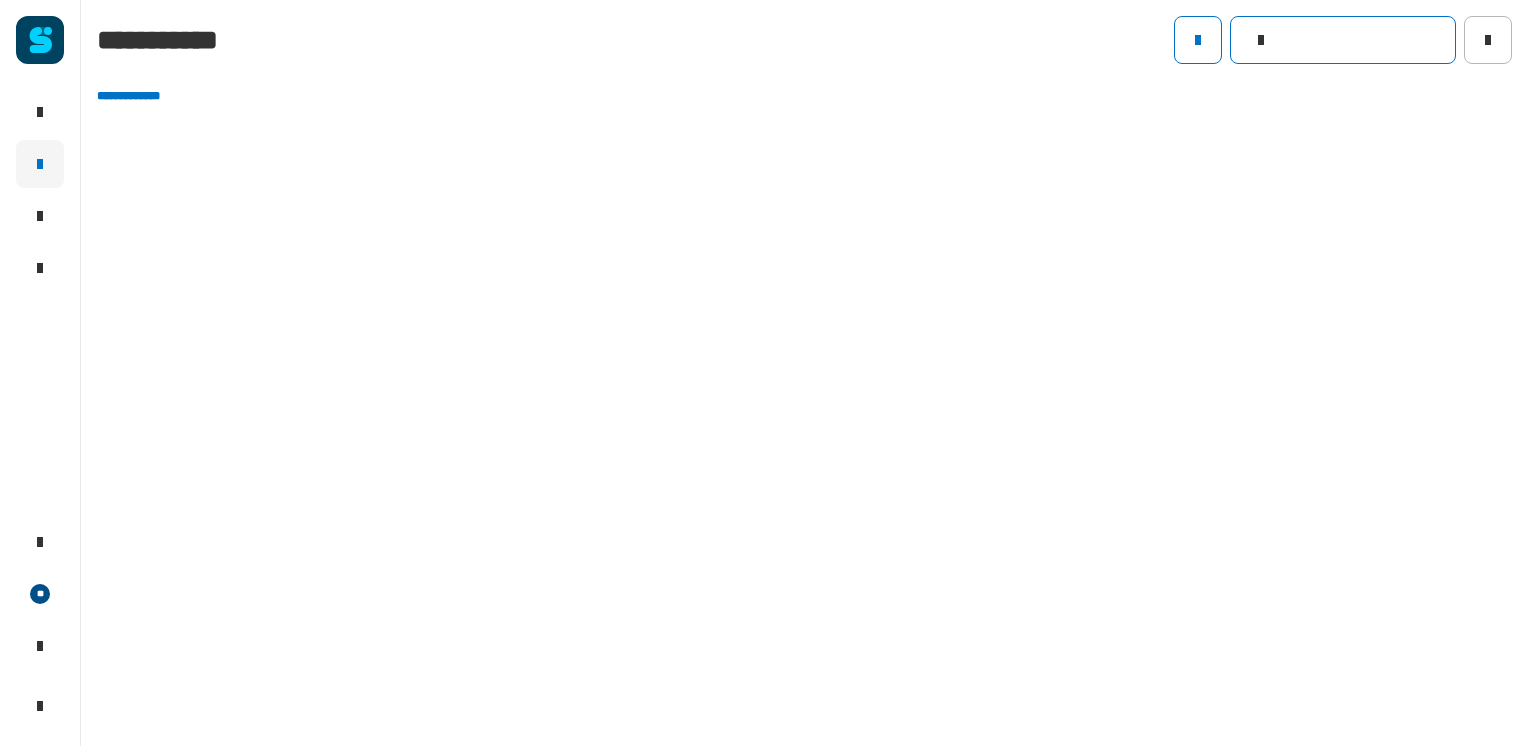 click 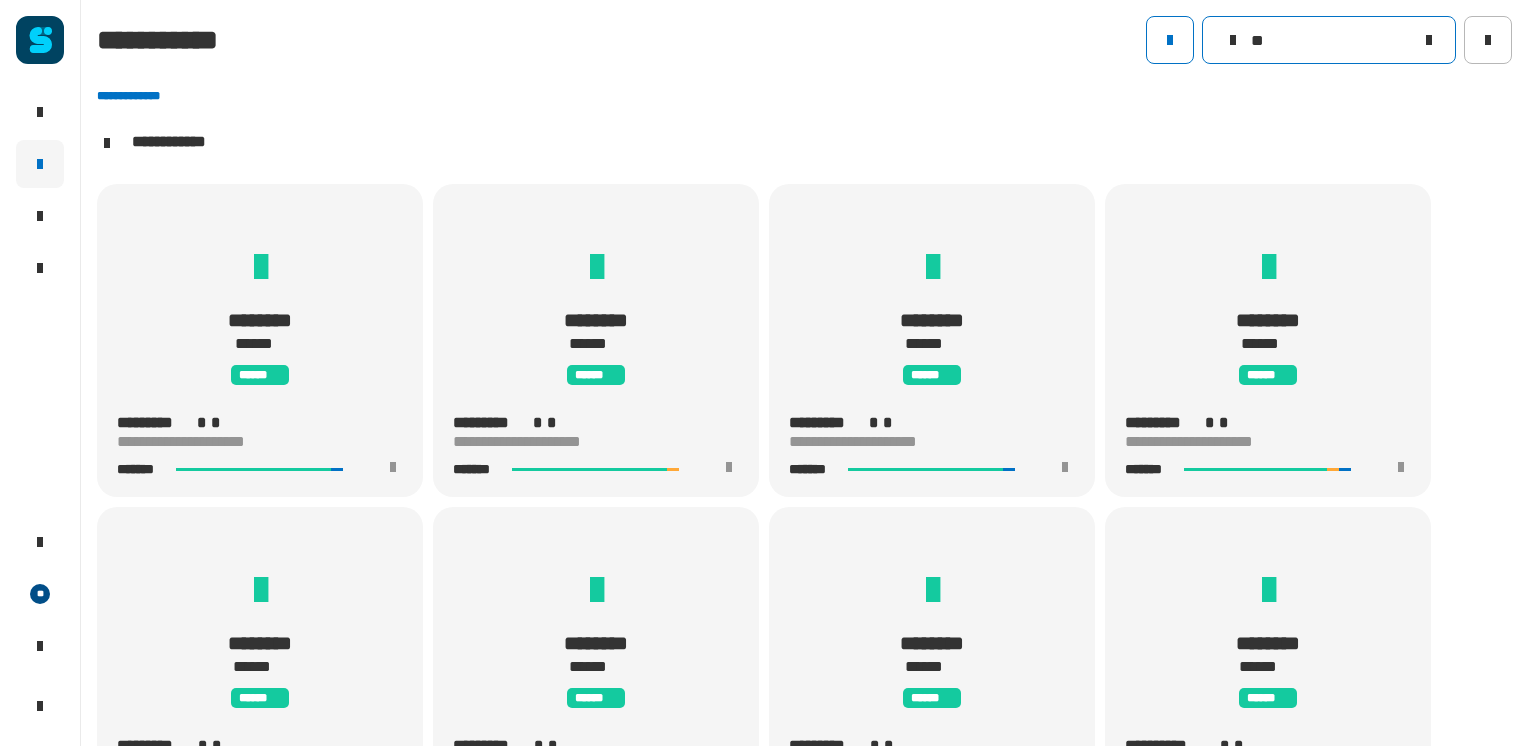 scroll, scrollTop: 0, scrollLeft: 0, axis: both 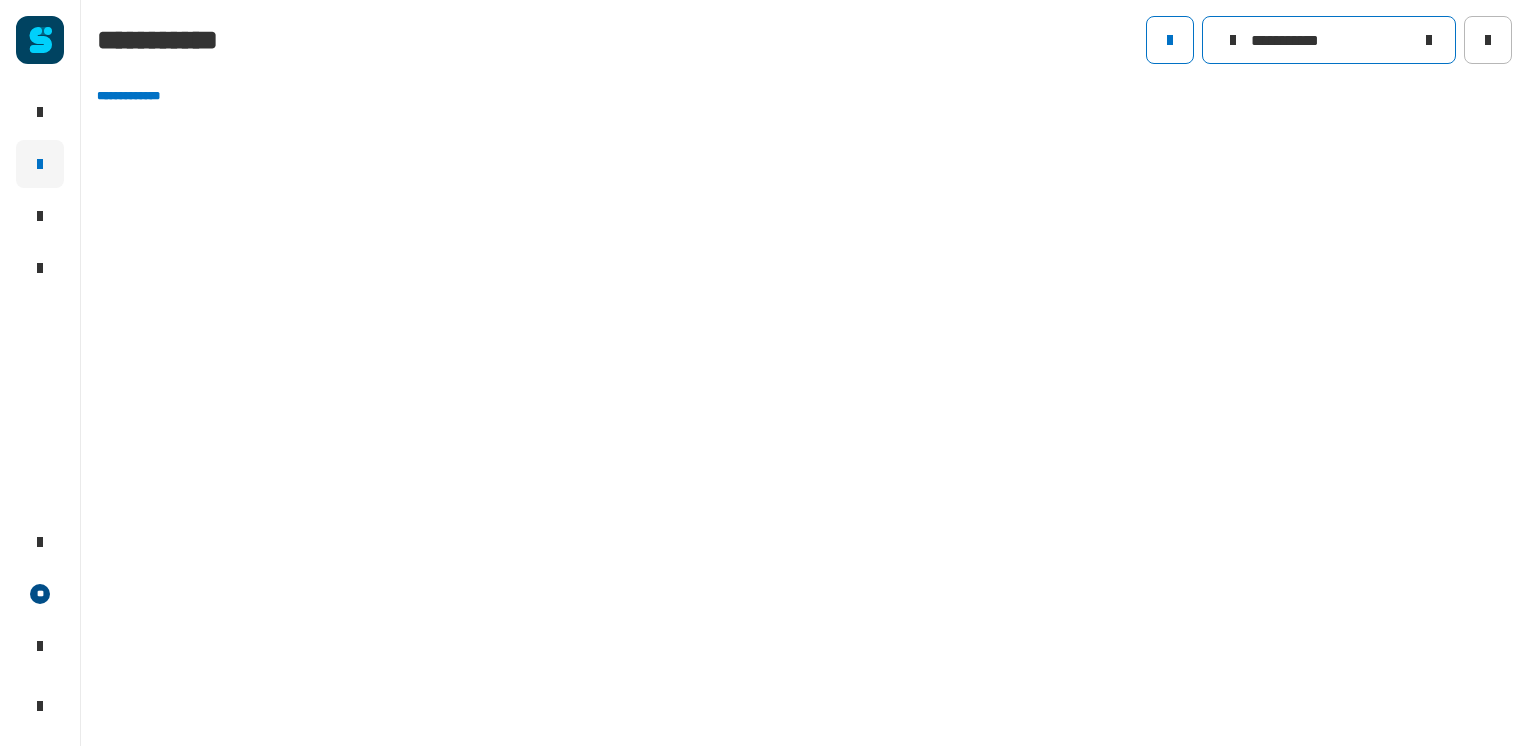 type on "**********" 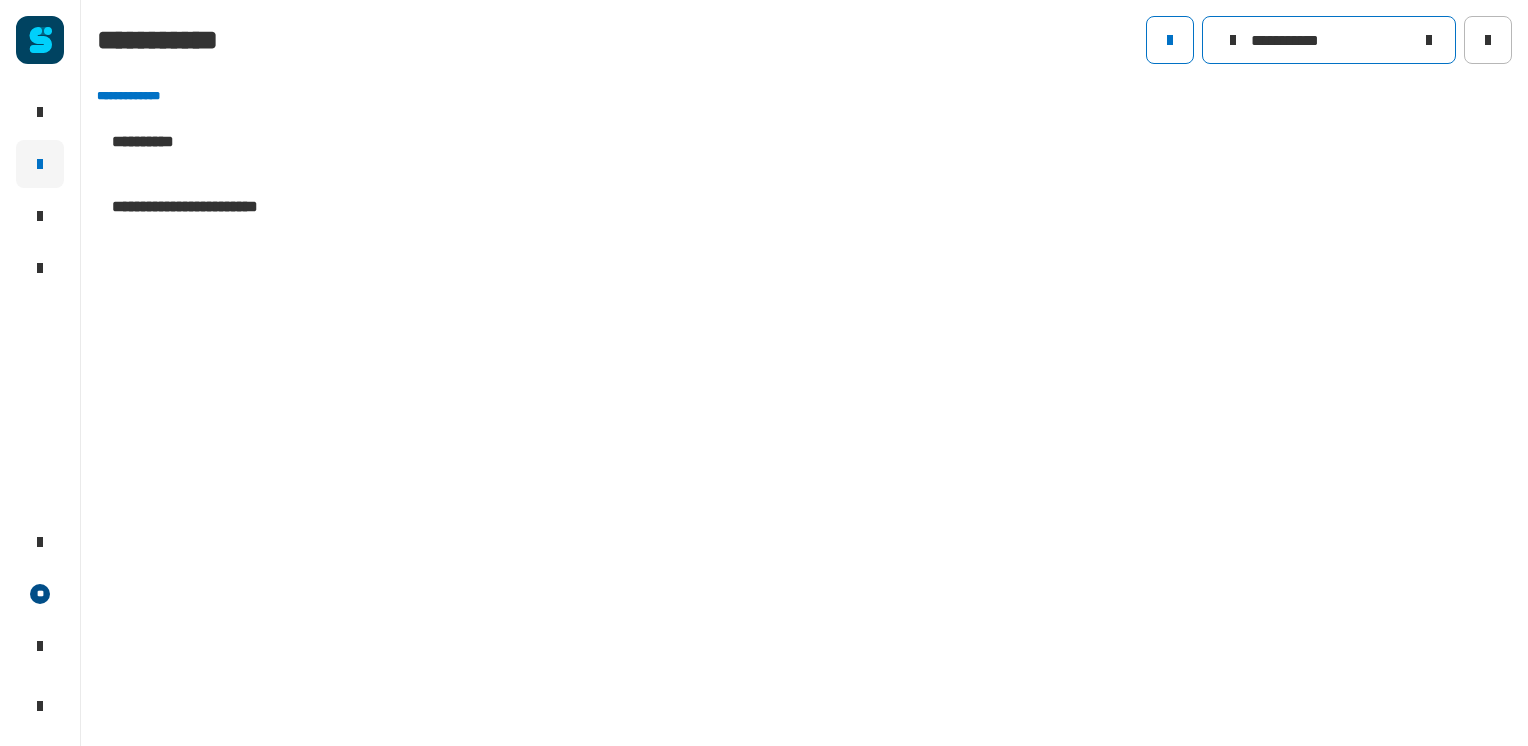 click 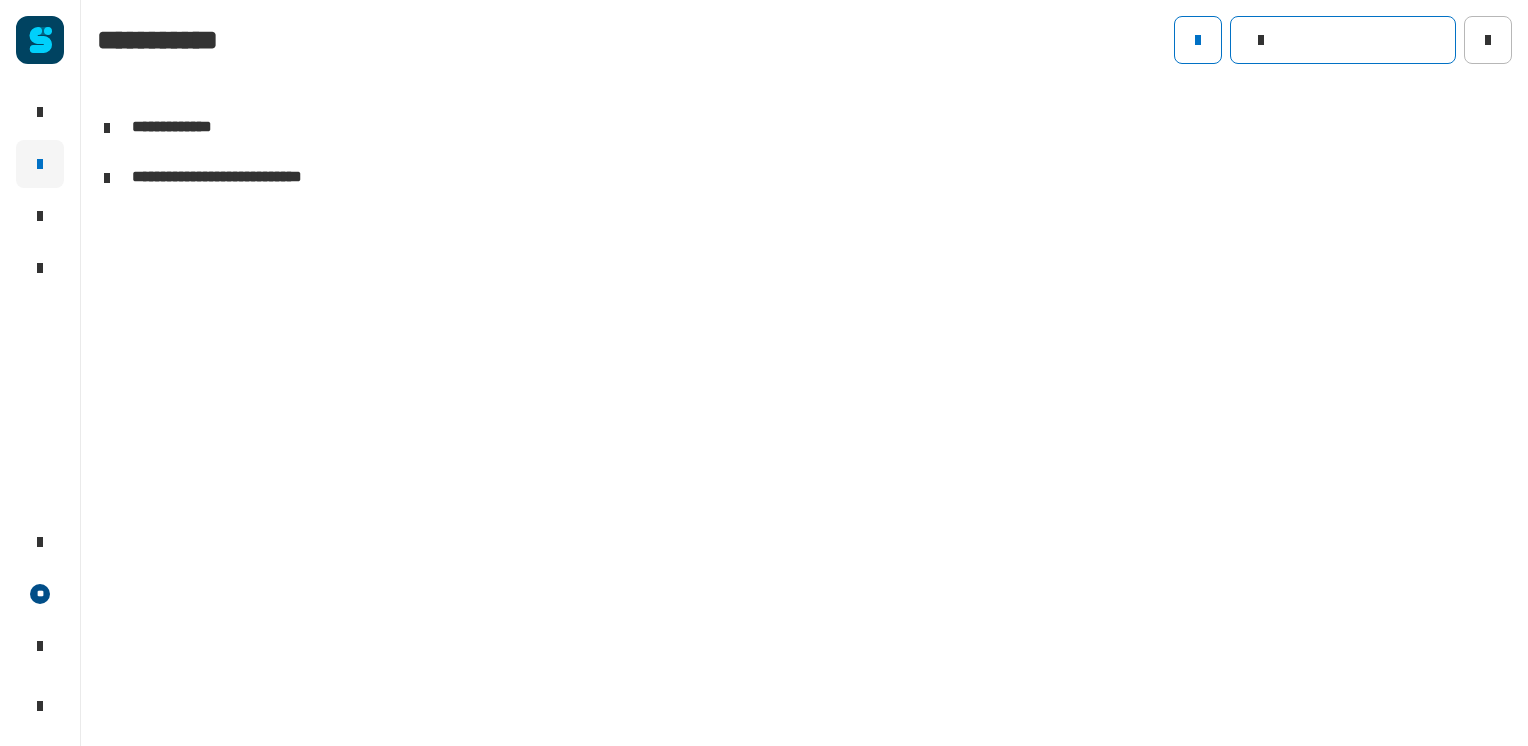 click 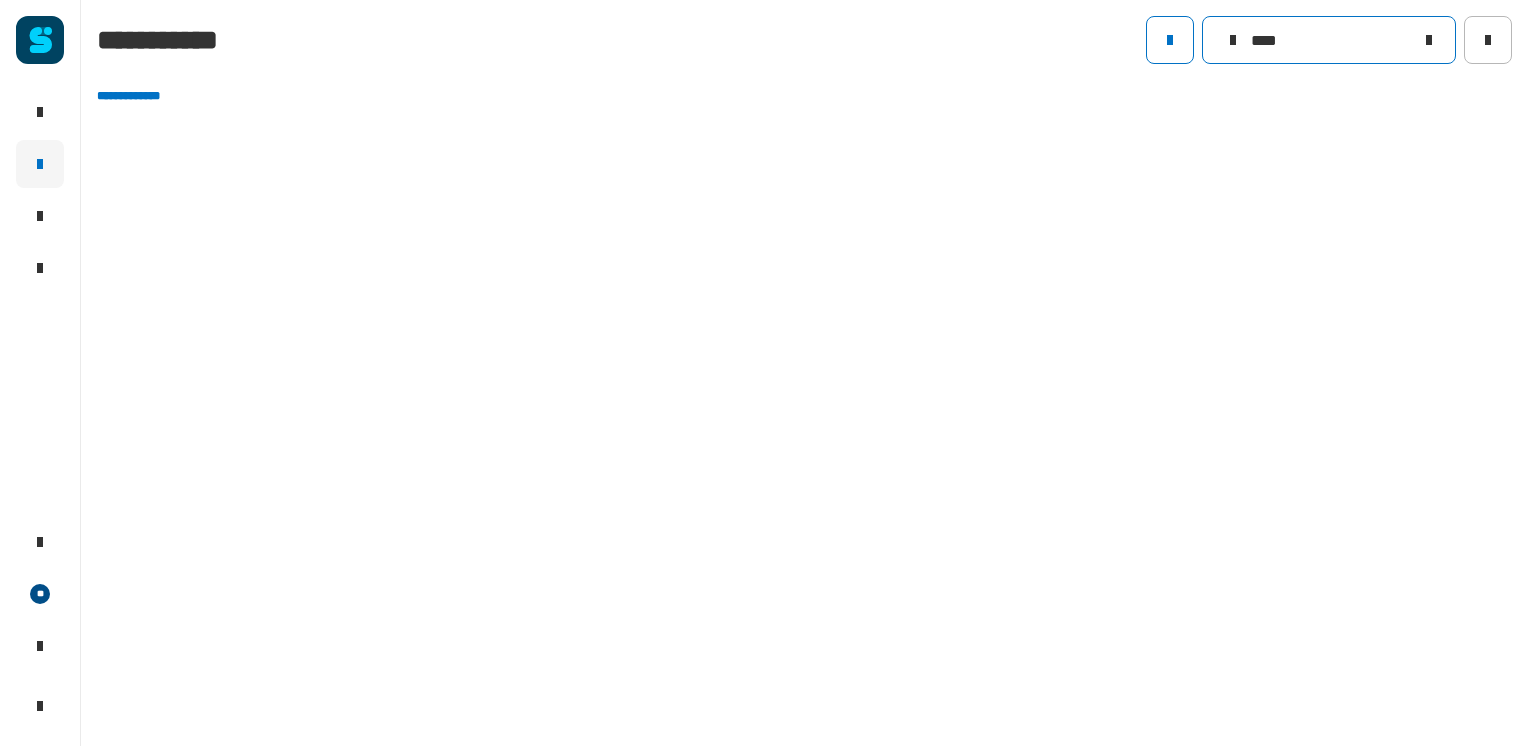 type on "****" 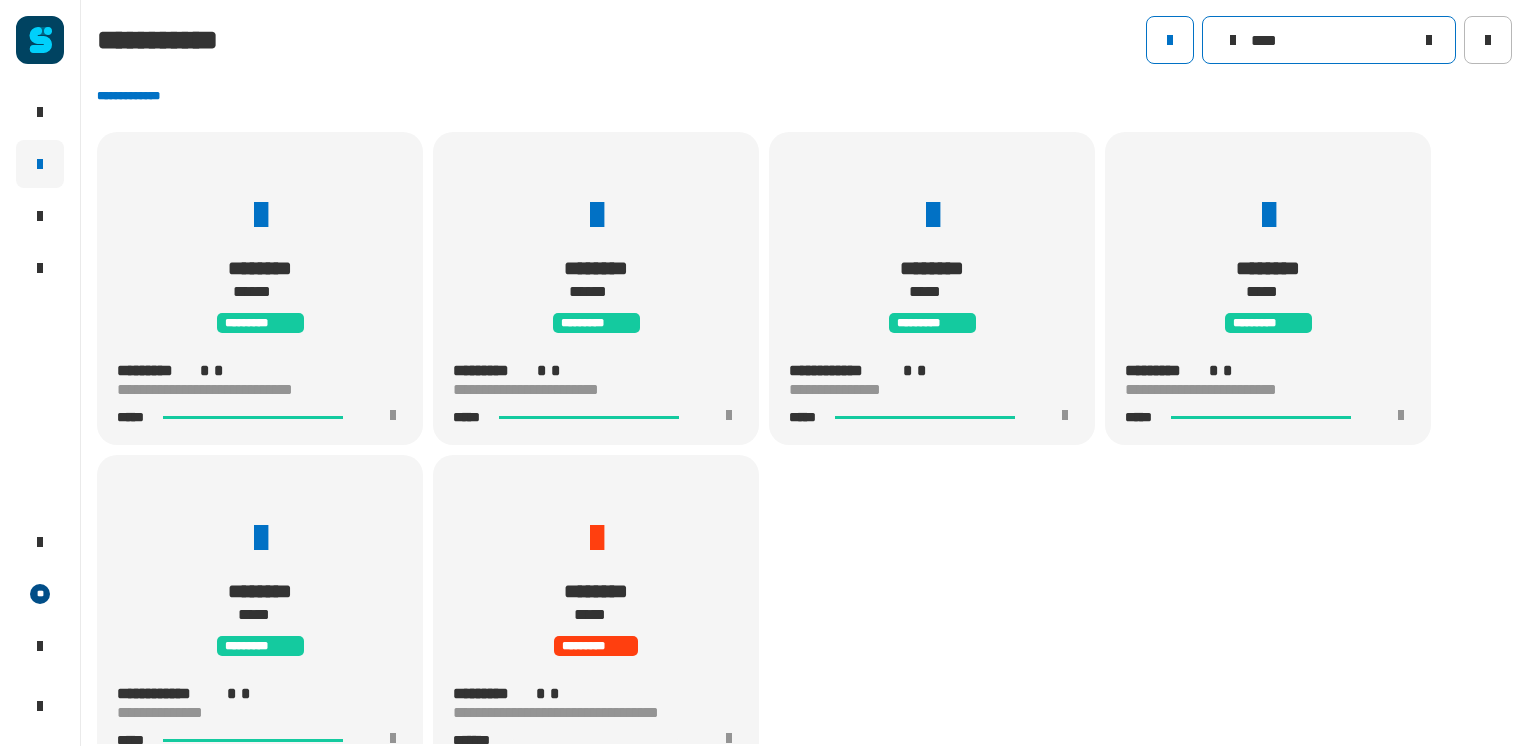 scroll, scrollTop: 467, scrollLeft: 0, axis: vertical 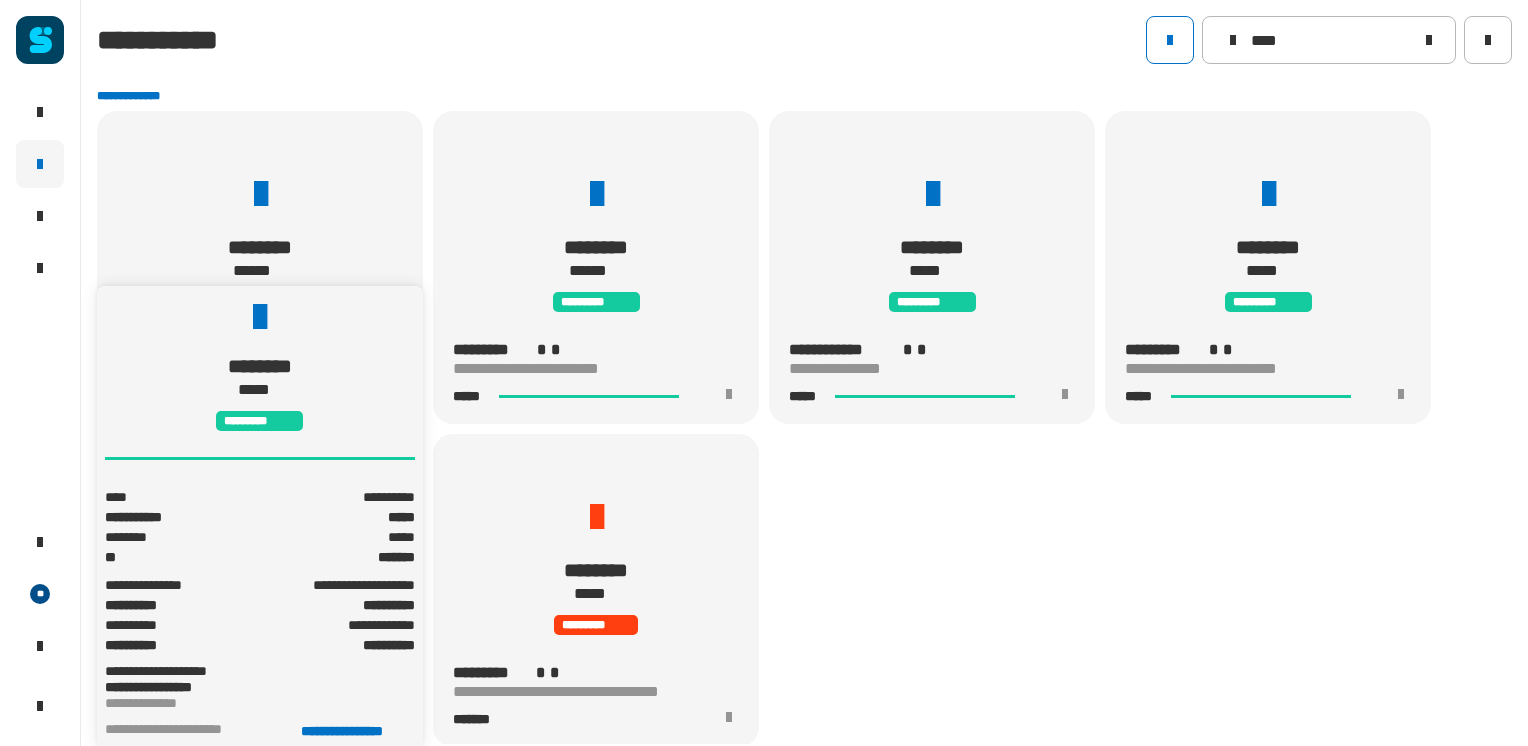 click on "**********" 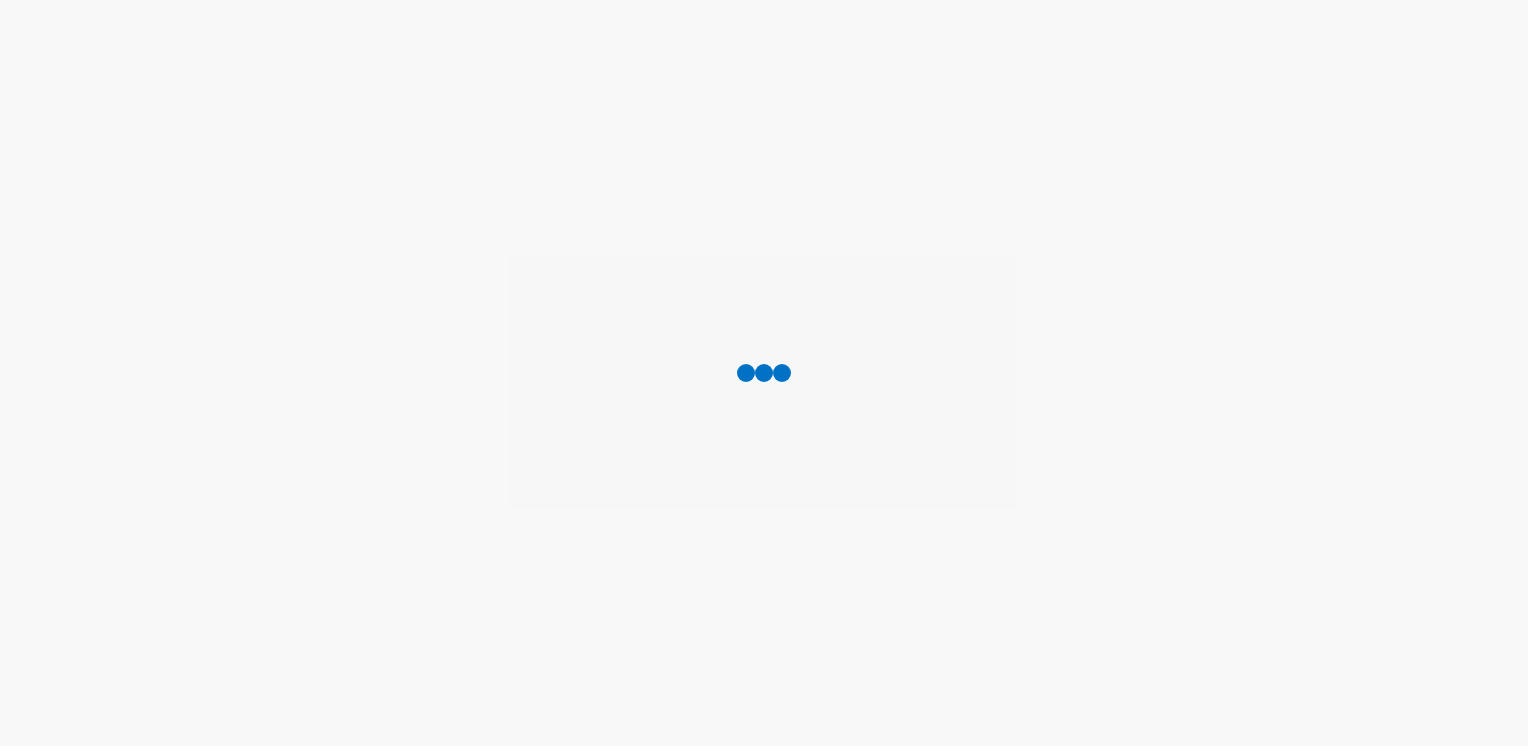 scroll, scrollTop: 0, scrollLeft: 0, axis: both 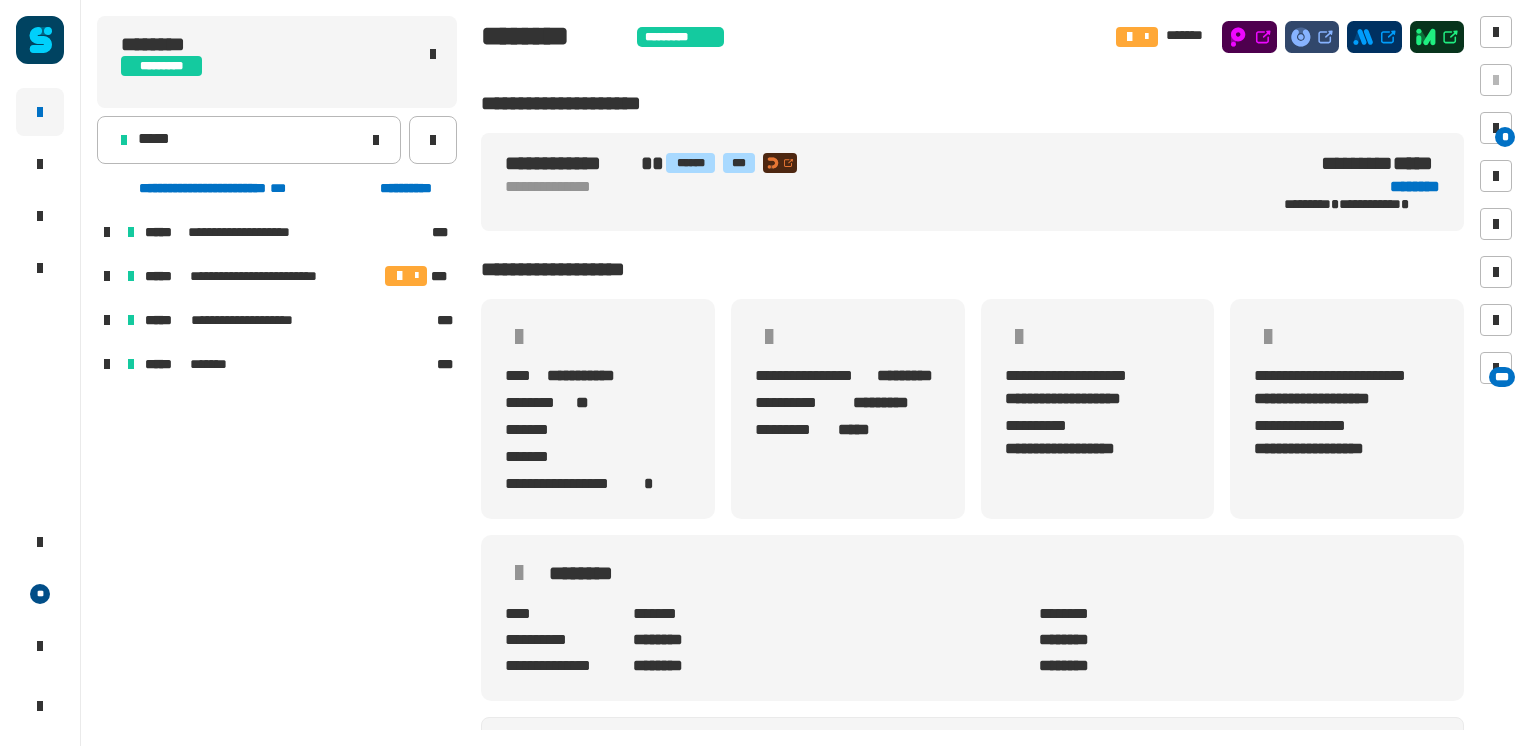 click at bounding box center (107, 276) 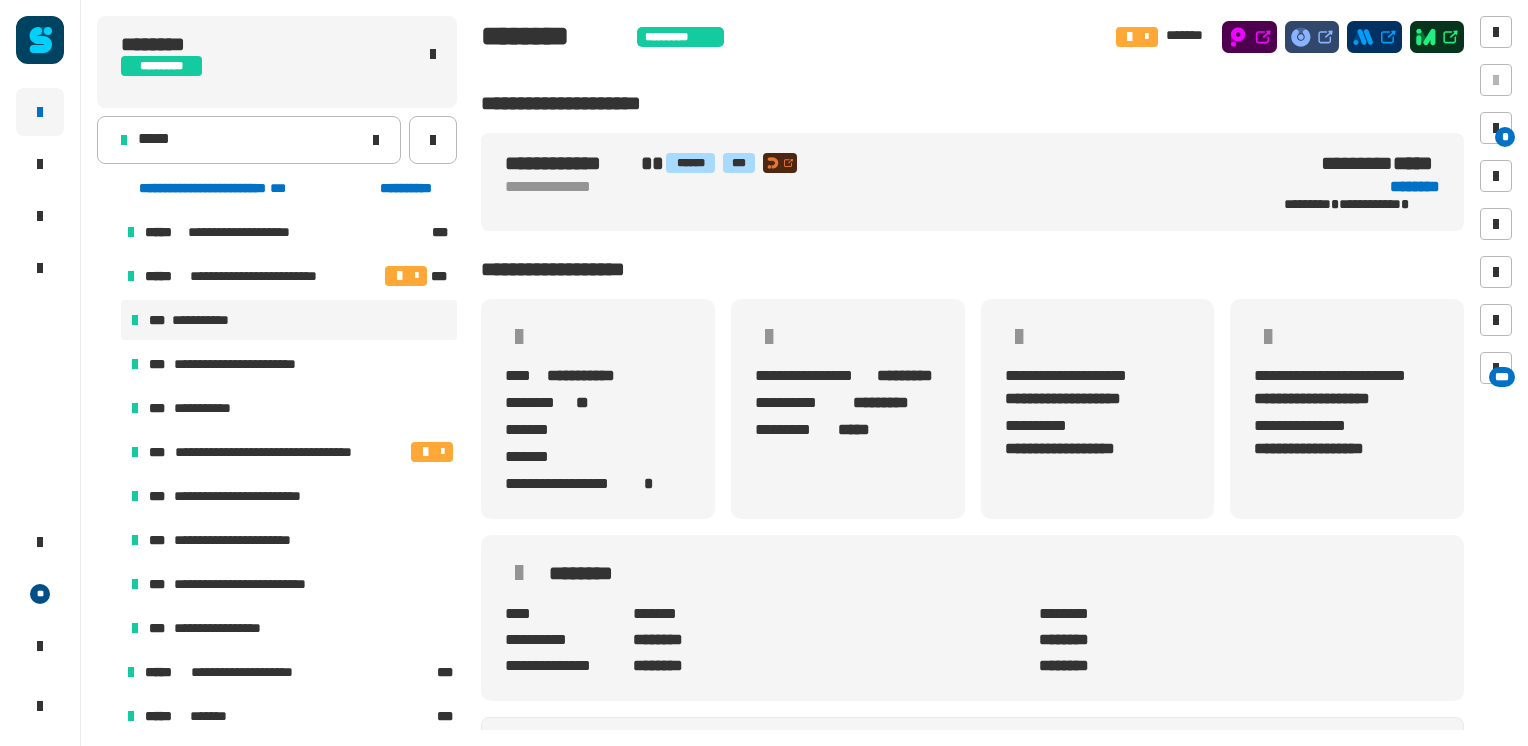 click on "**********" at bounding box center [289, 320] 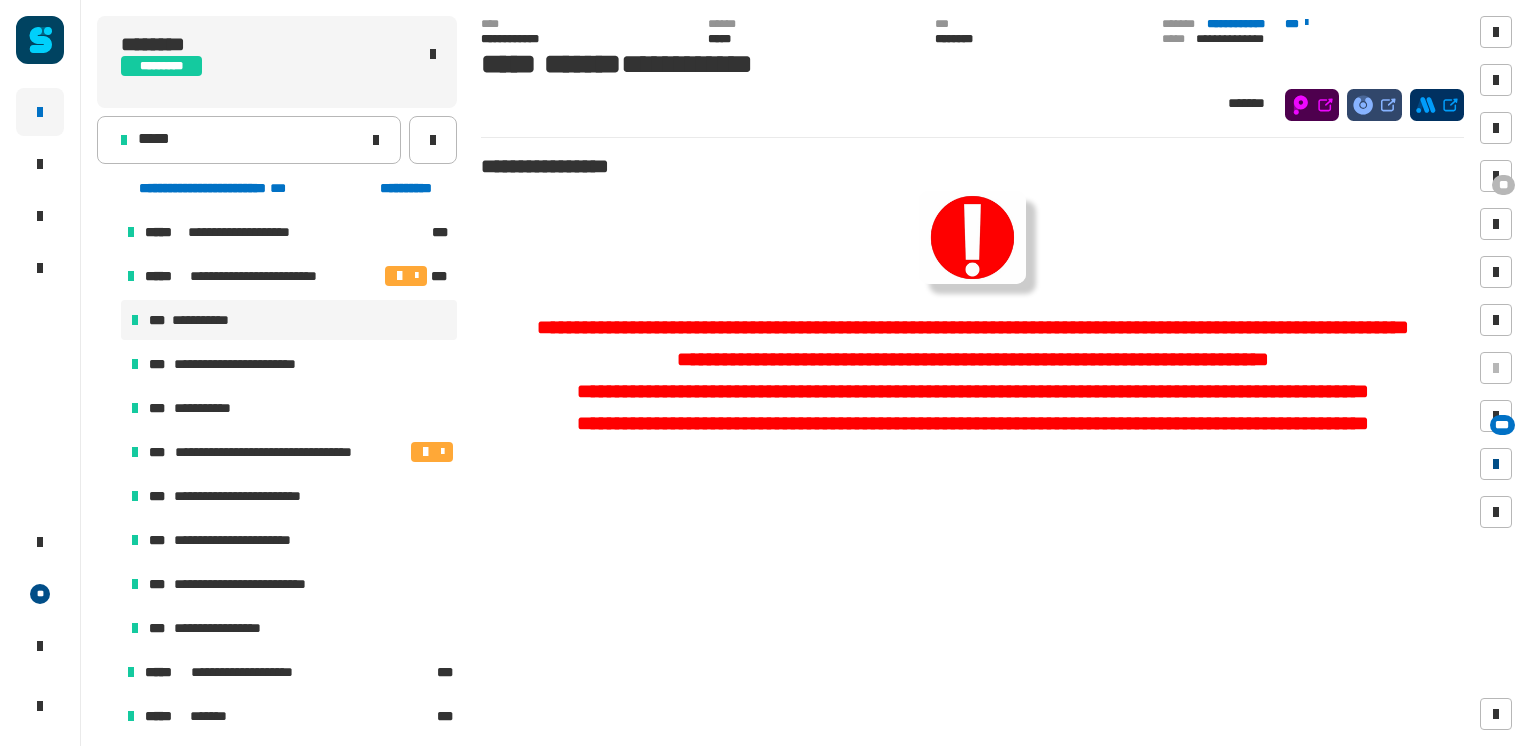 click at bounding box center (1496, 464) 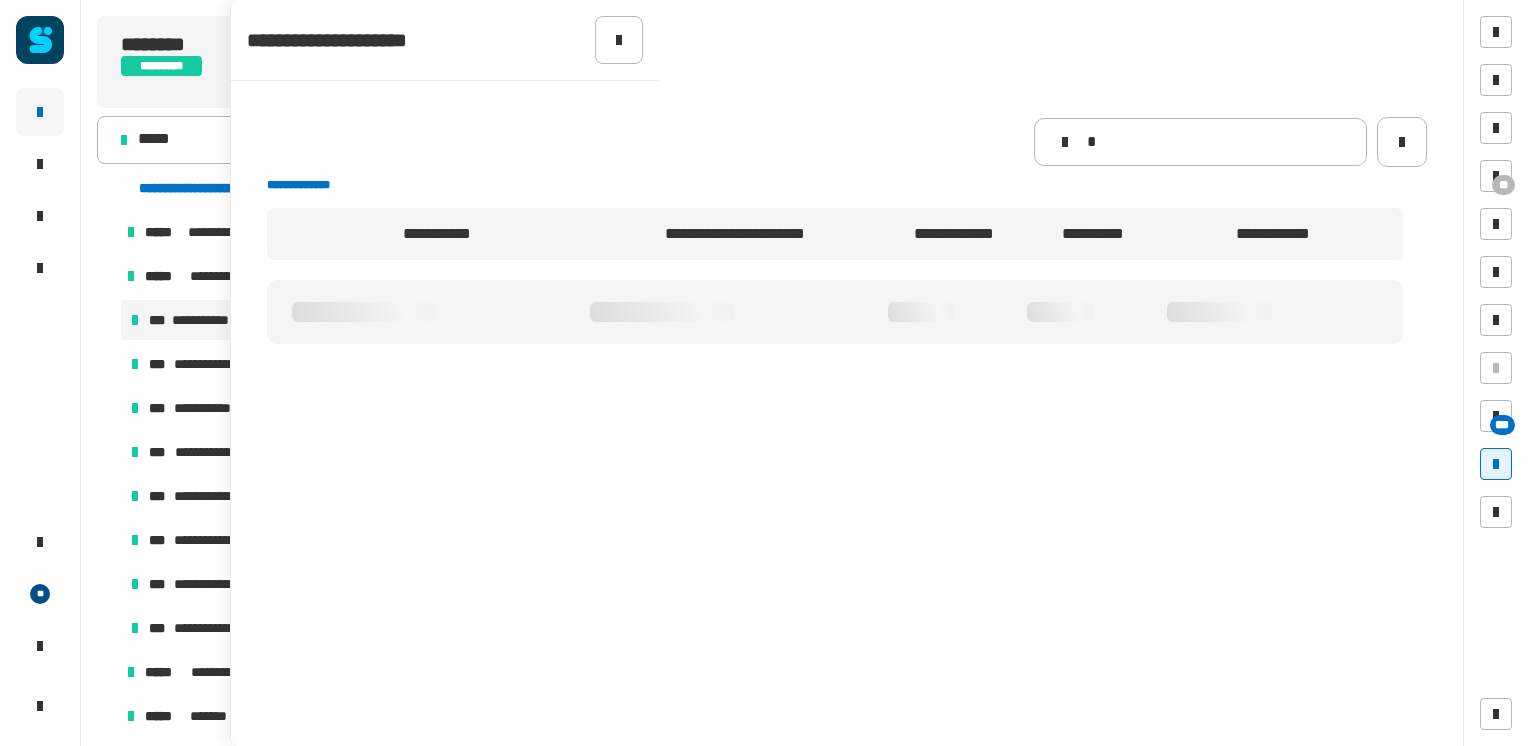 type 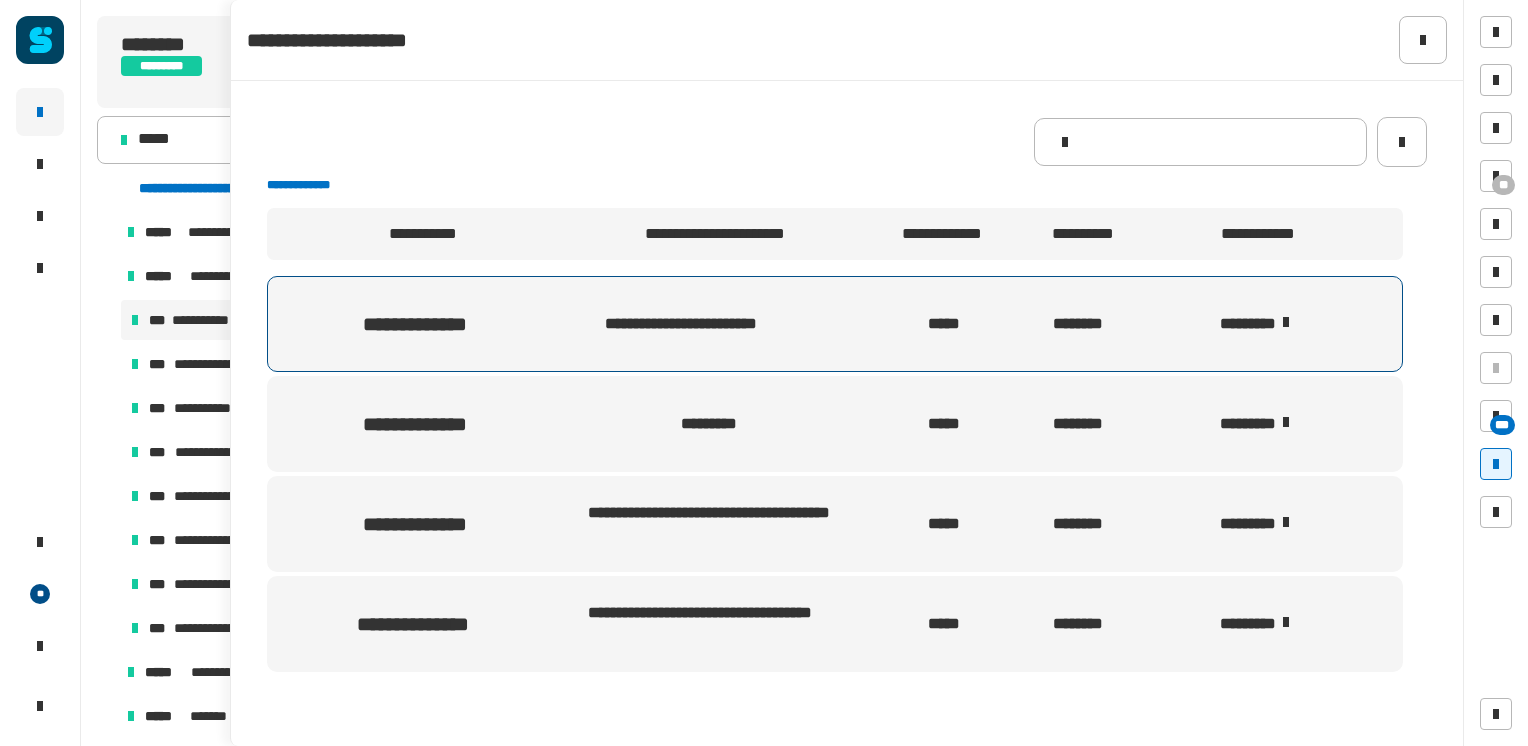 click at bounding box center [1286, 322] 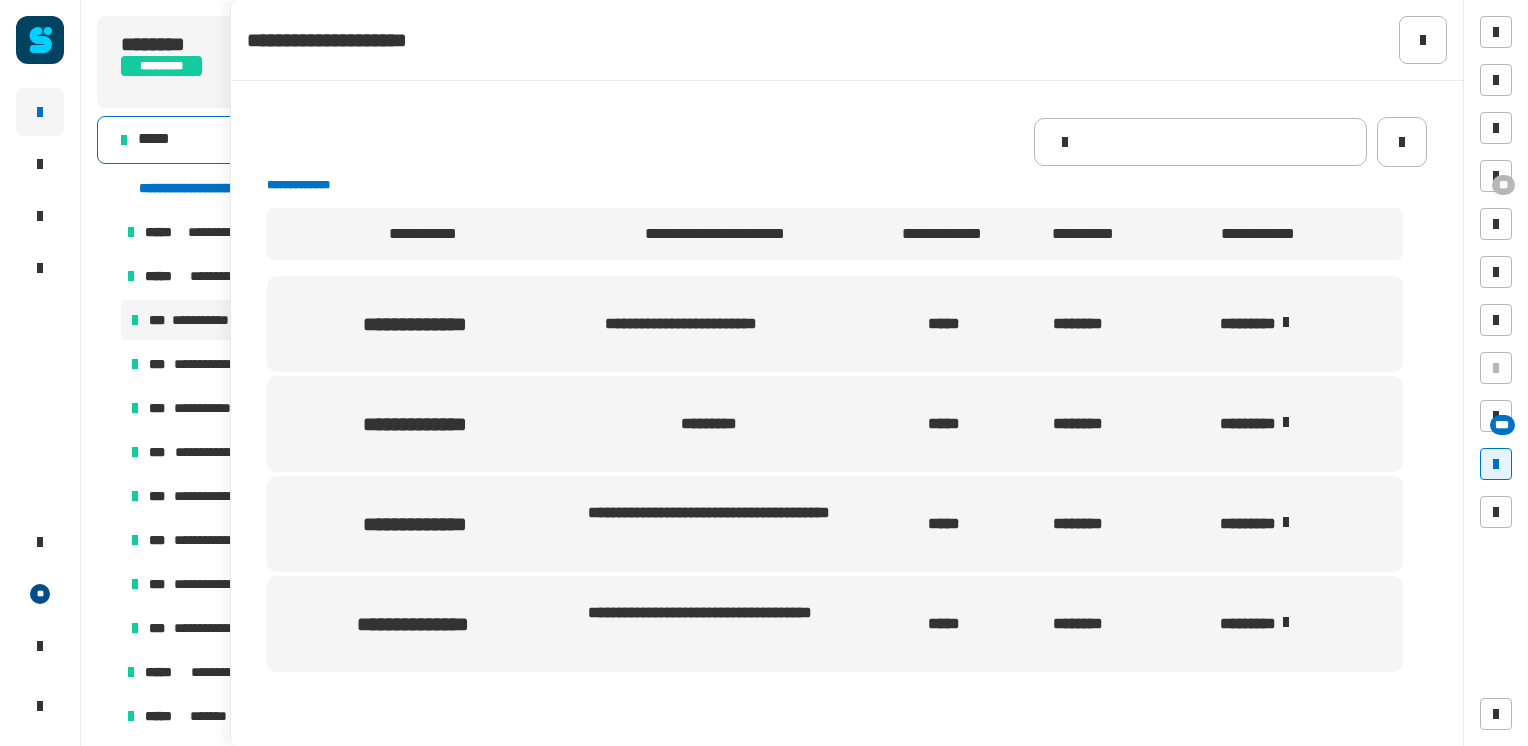click on "*****" 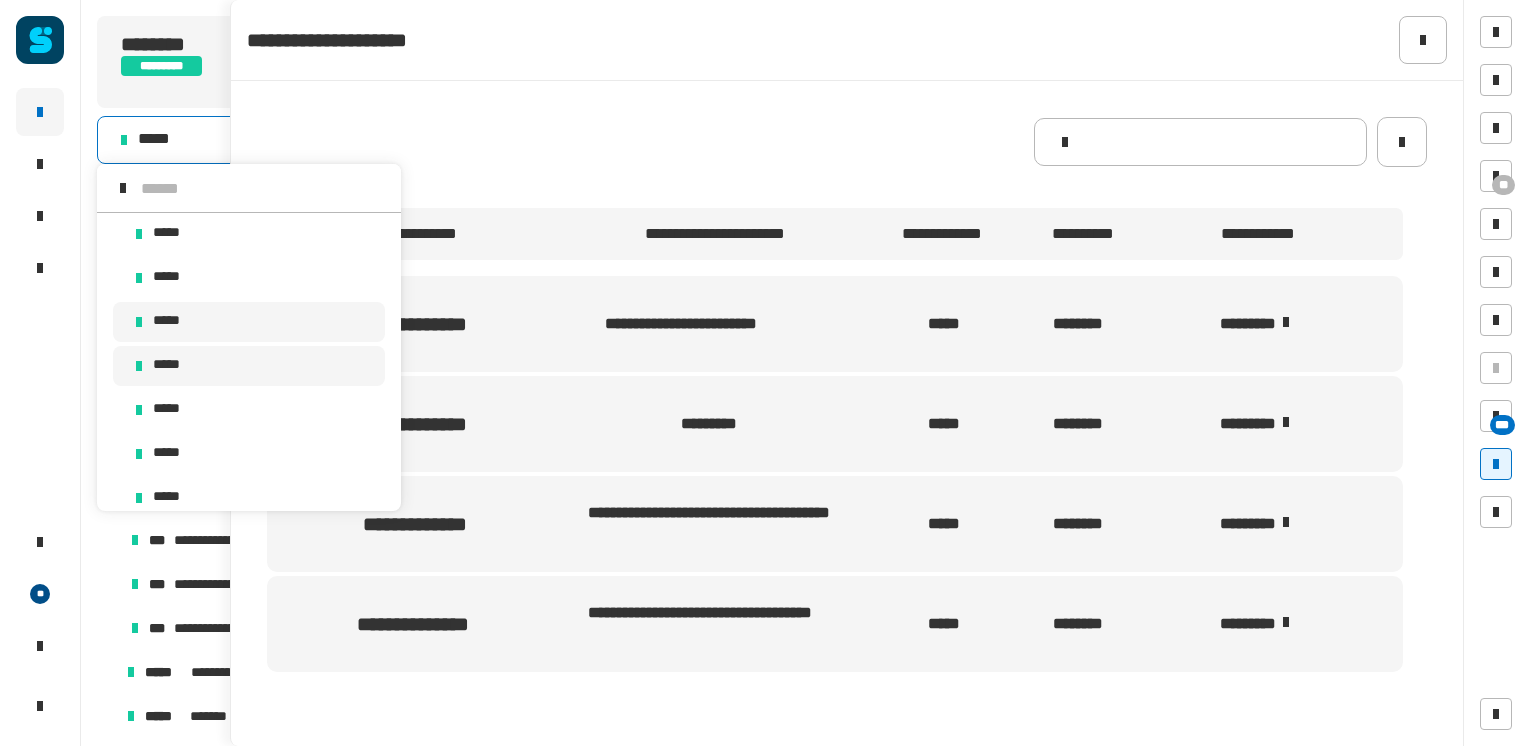 scroll, scrollTop: 16, scrollLeft: 0, axis: vertical 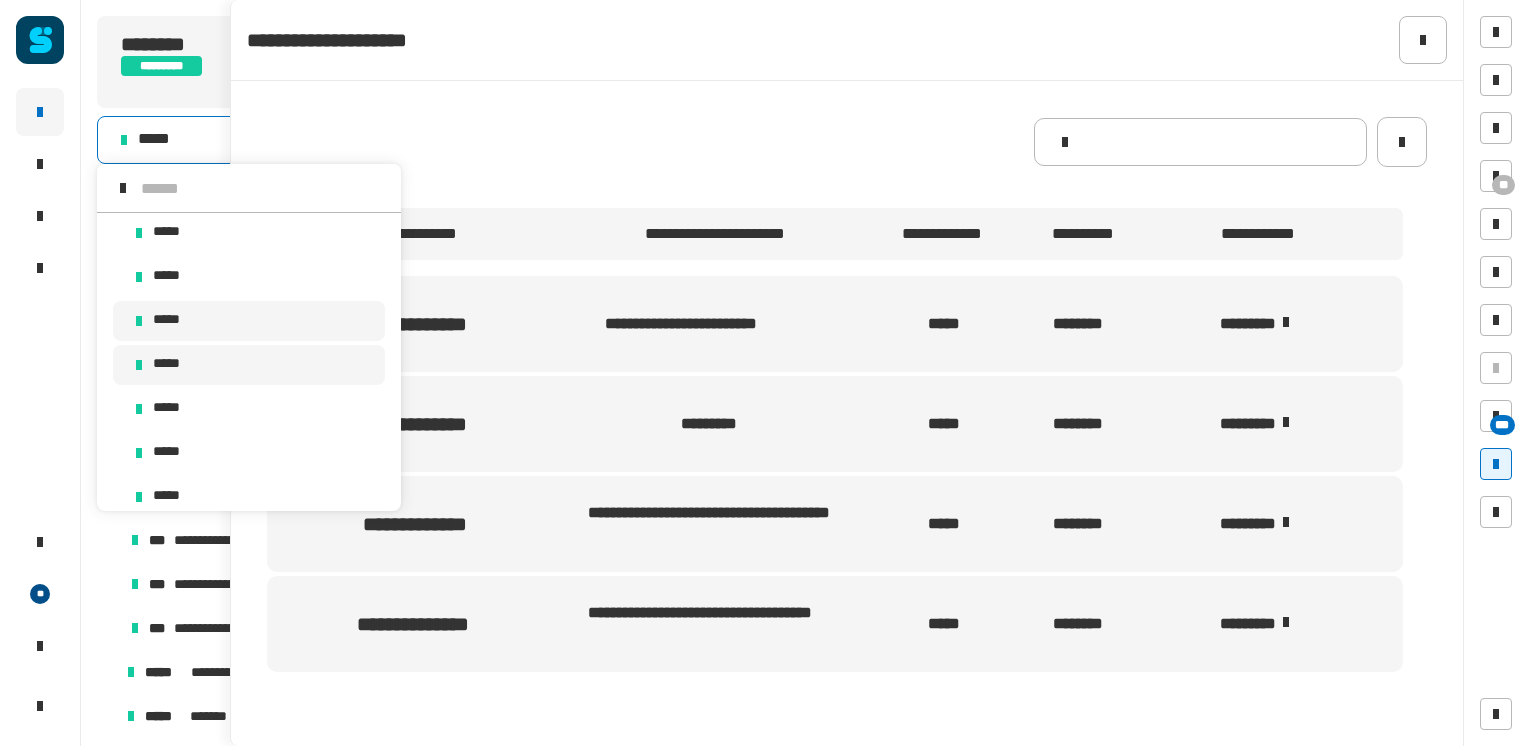 click on "*****" at bounding box center [249, 365] 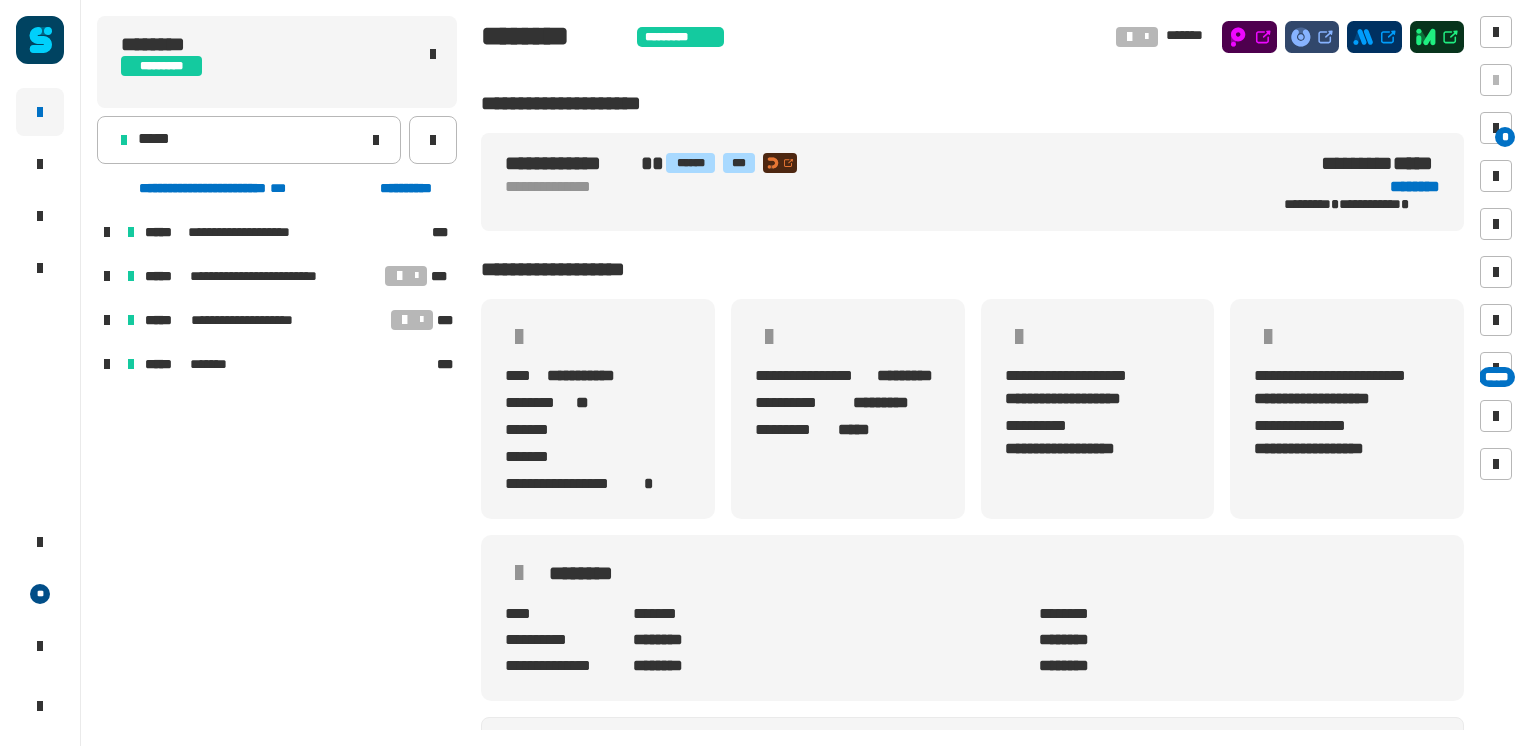 click at bounding box center (107, 276) 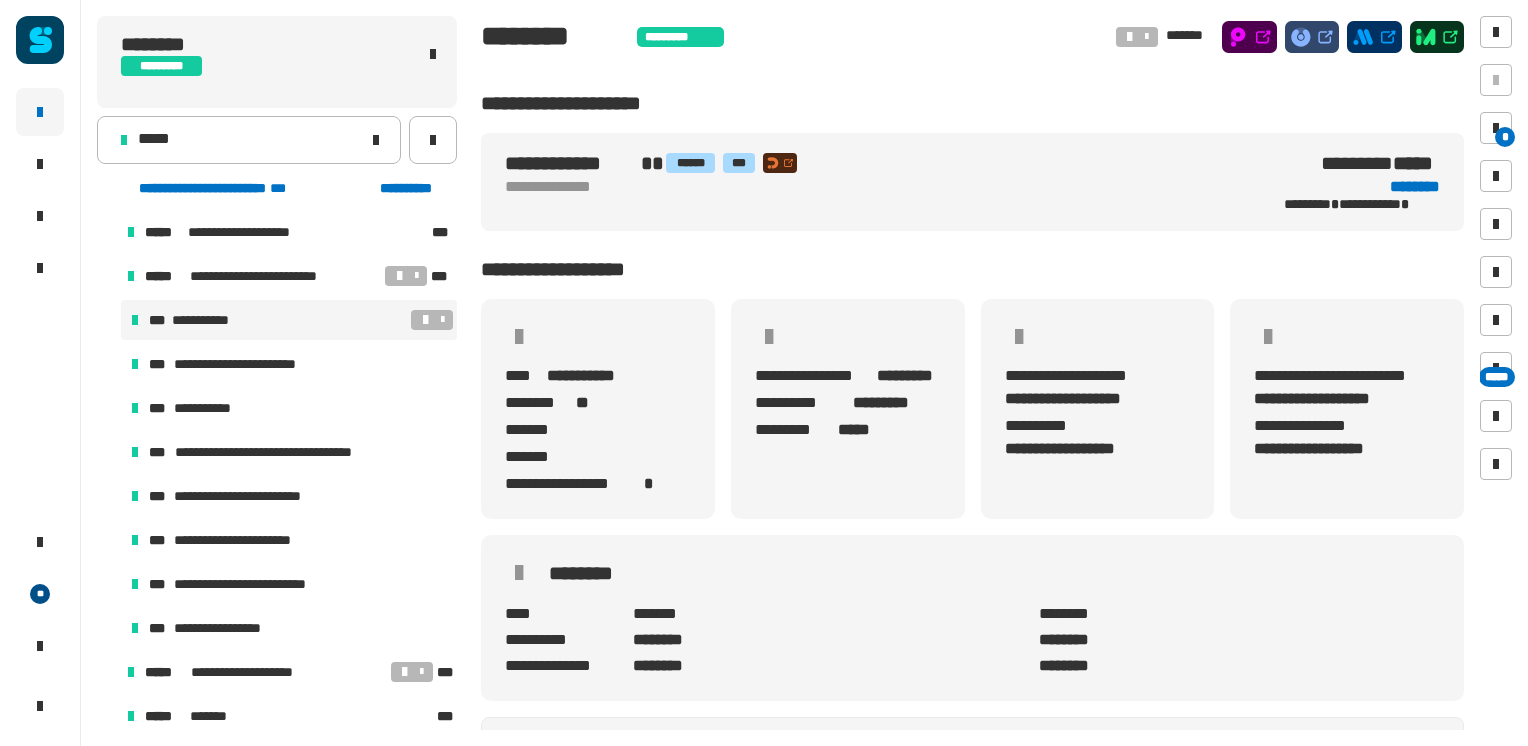 click on "**********" at bounding box center (213, 320) 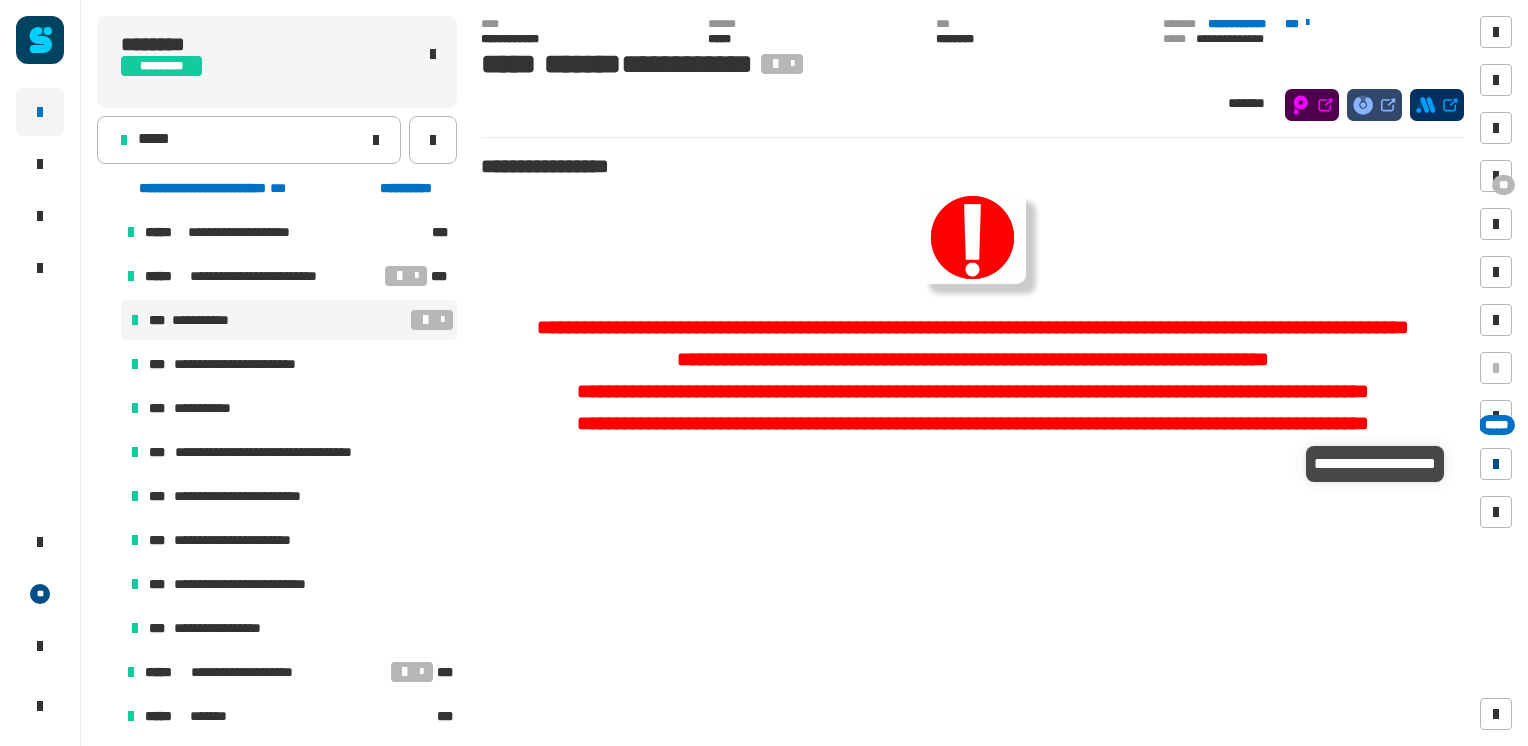 click at bounding box center (1496, 464) 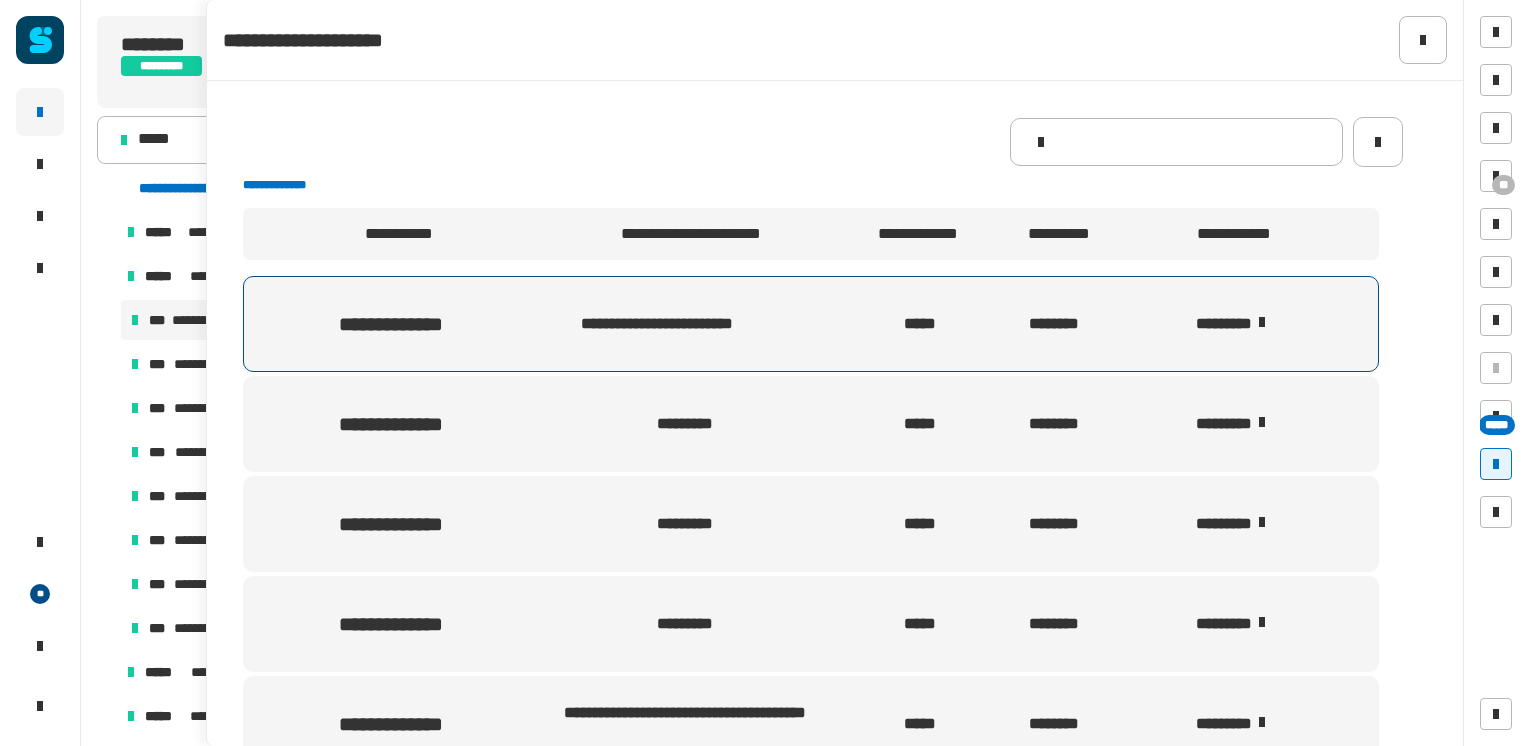 click on "********" at bounding box center [1251, 324] 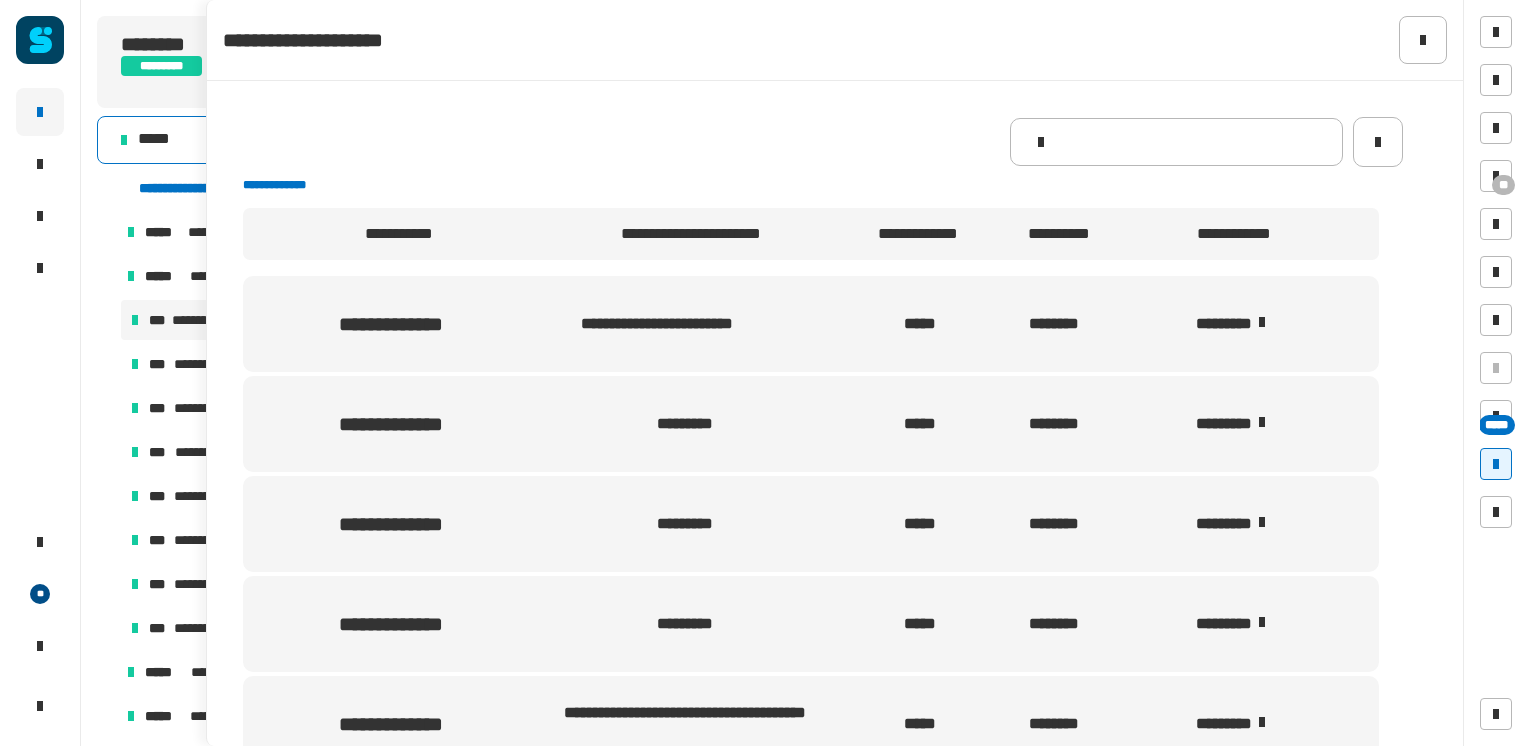 click on "*****" 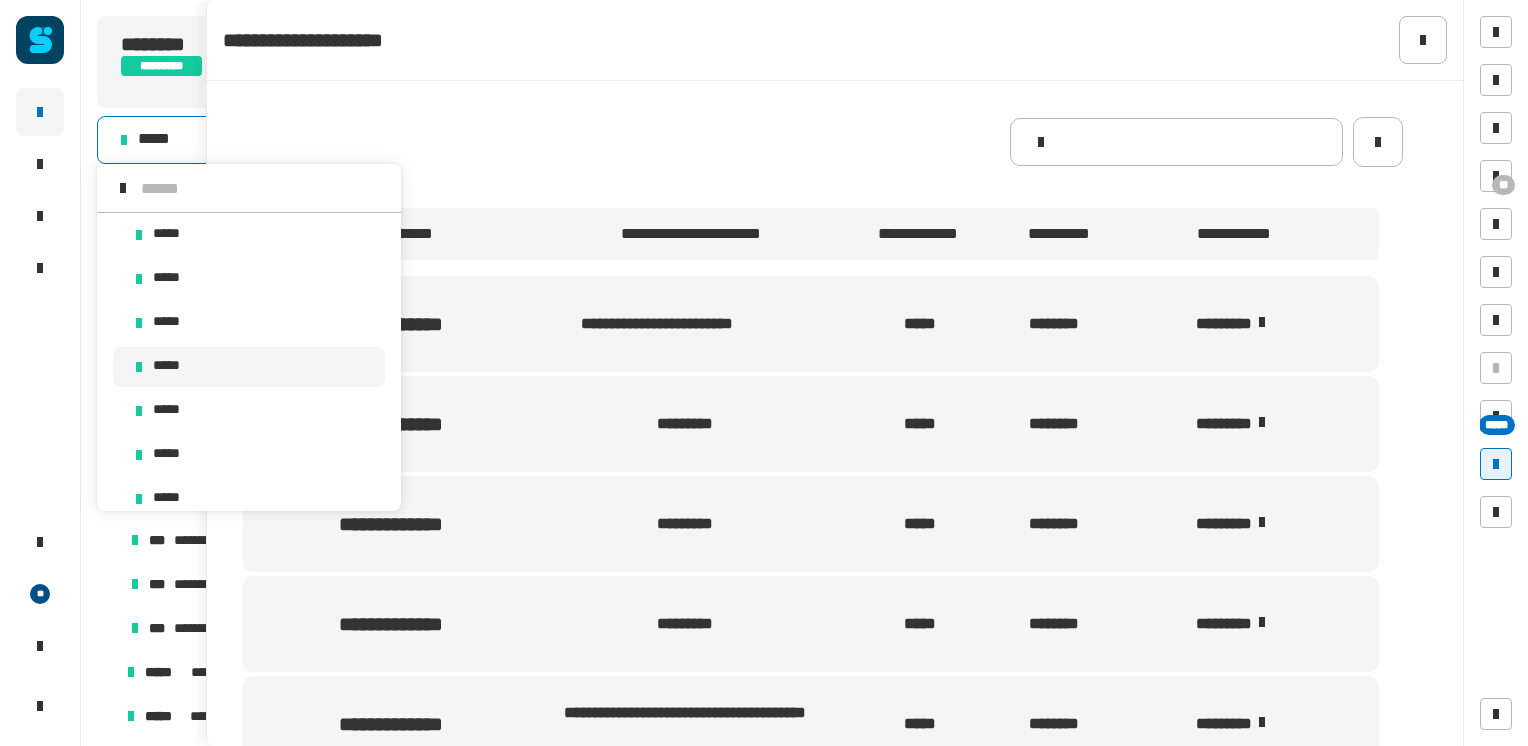 scroll, scrollTop: 16, scrollLeft: 0, axis: vertical 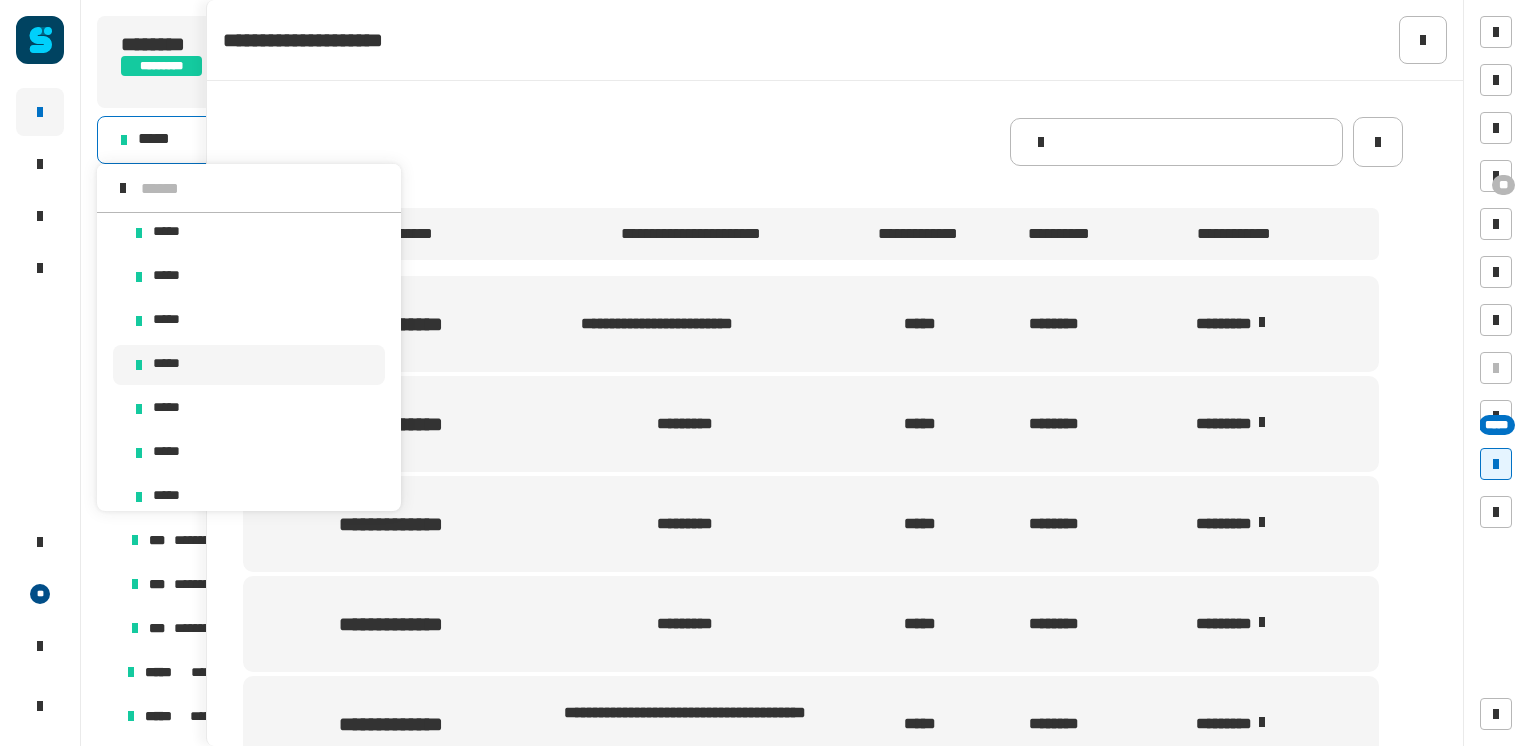 click on "*****" at bounding box center [249, 409] 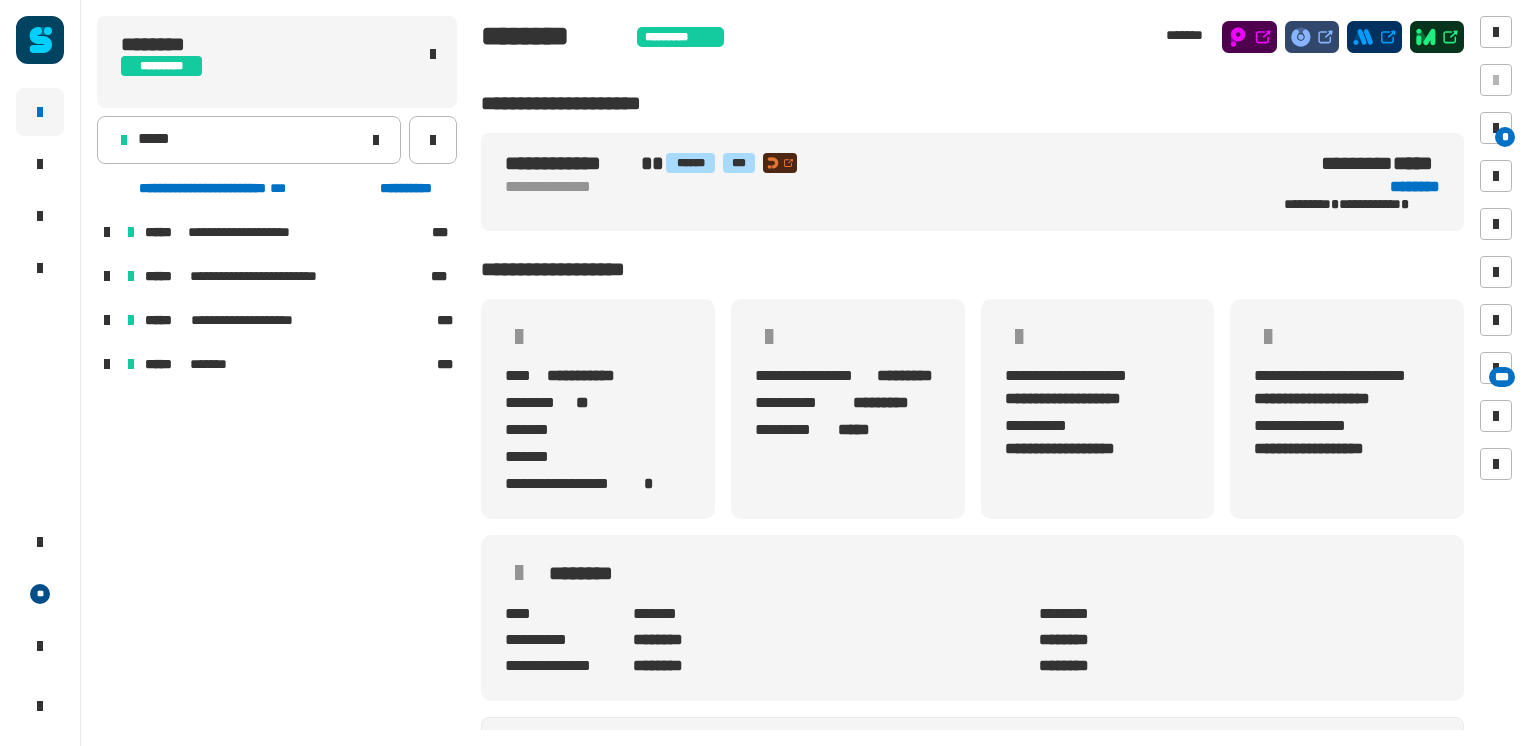 click at bounding box center [107, 276] 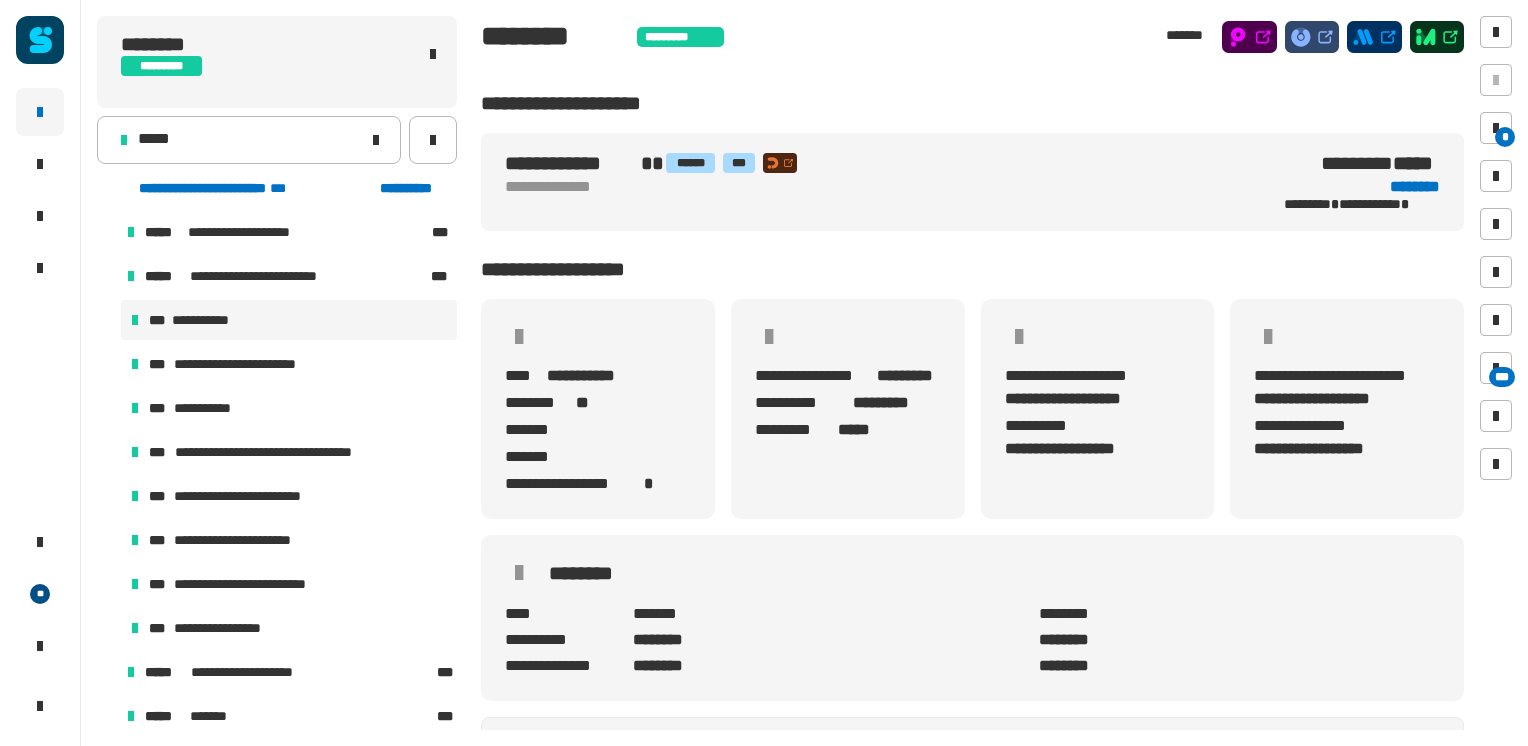 click on "**********" at bounding box center [289, 320] 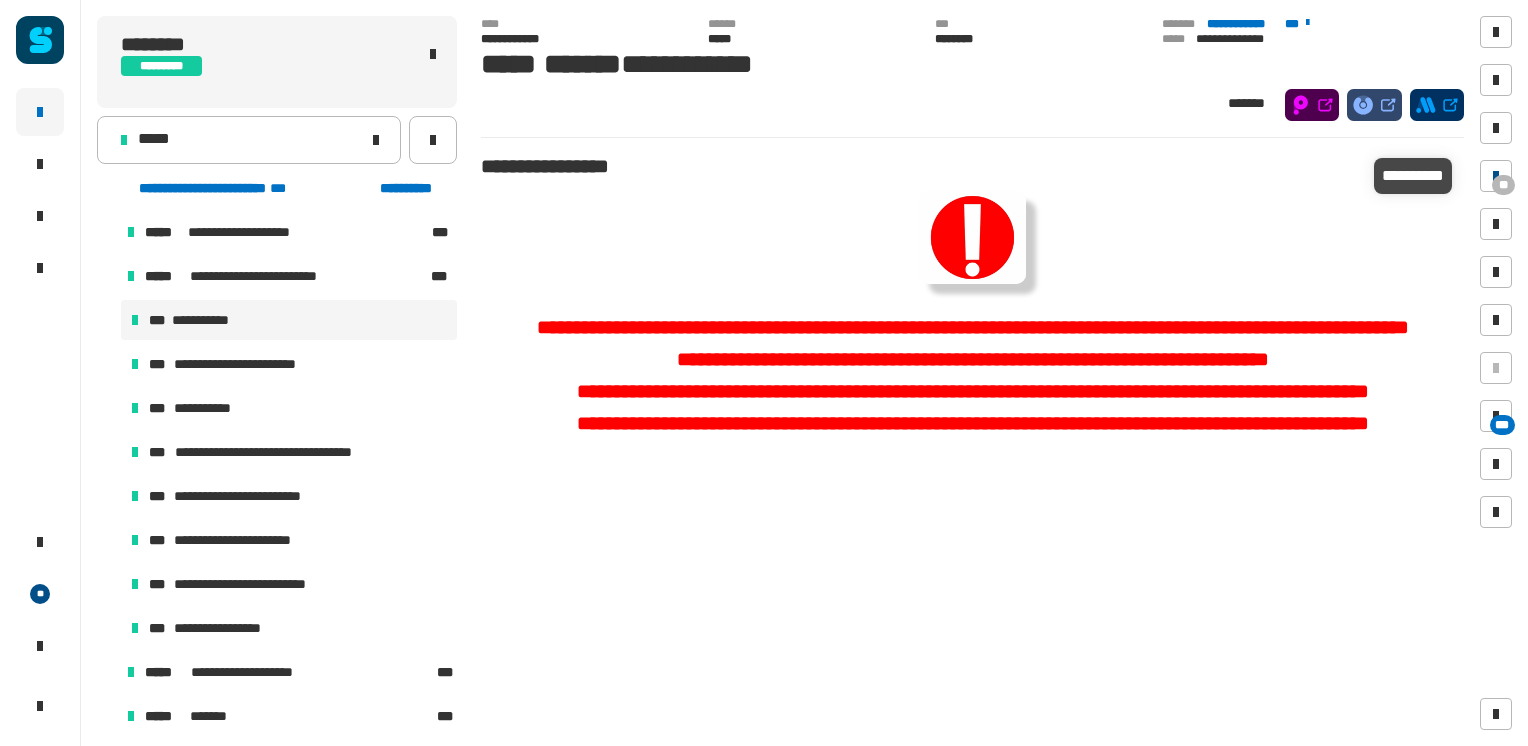 click at bounding box center [1496, 176] 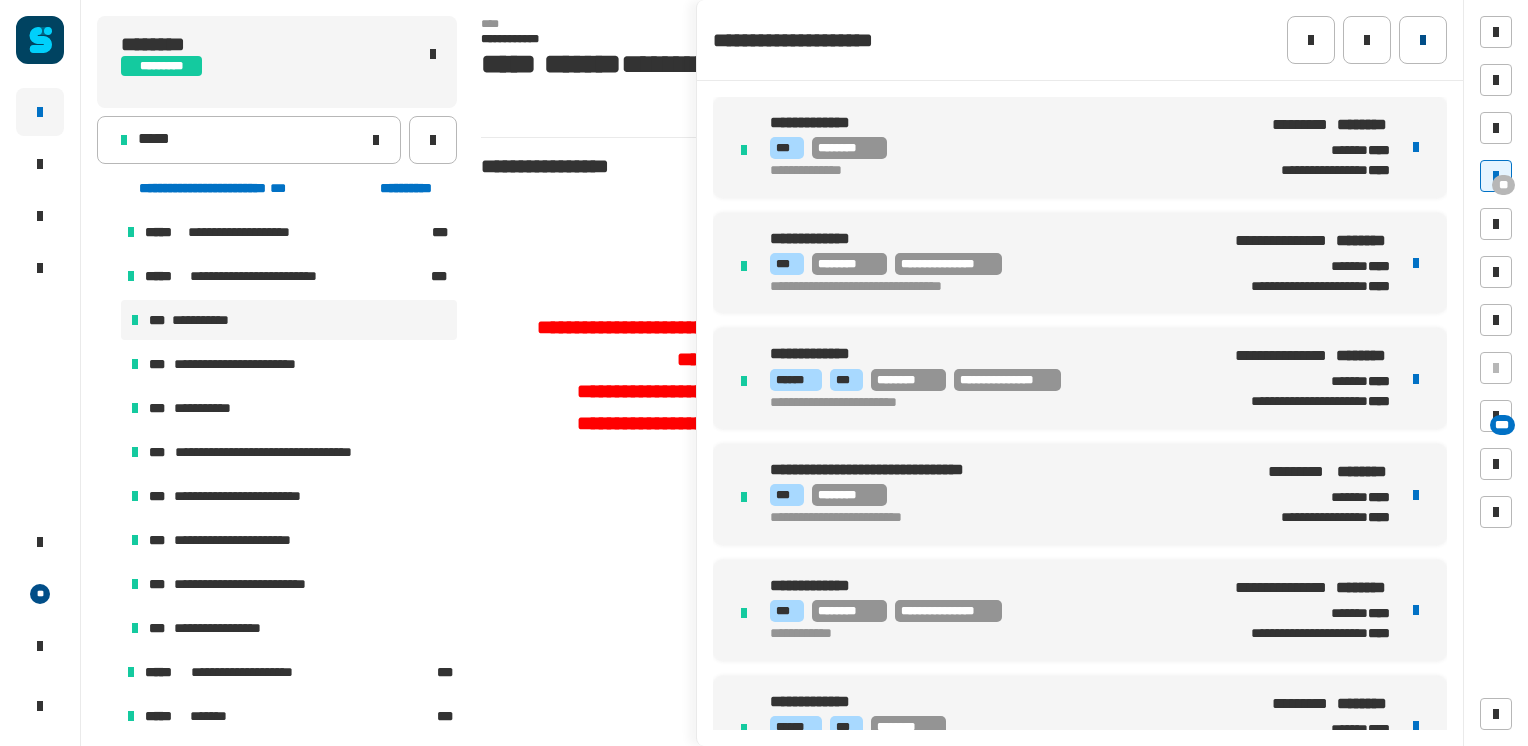 click 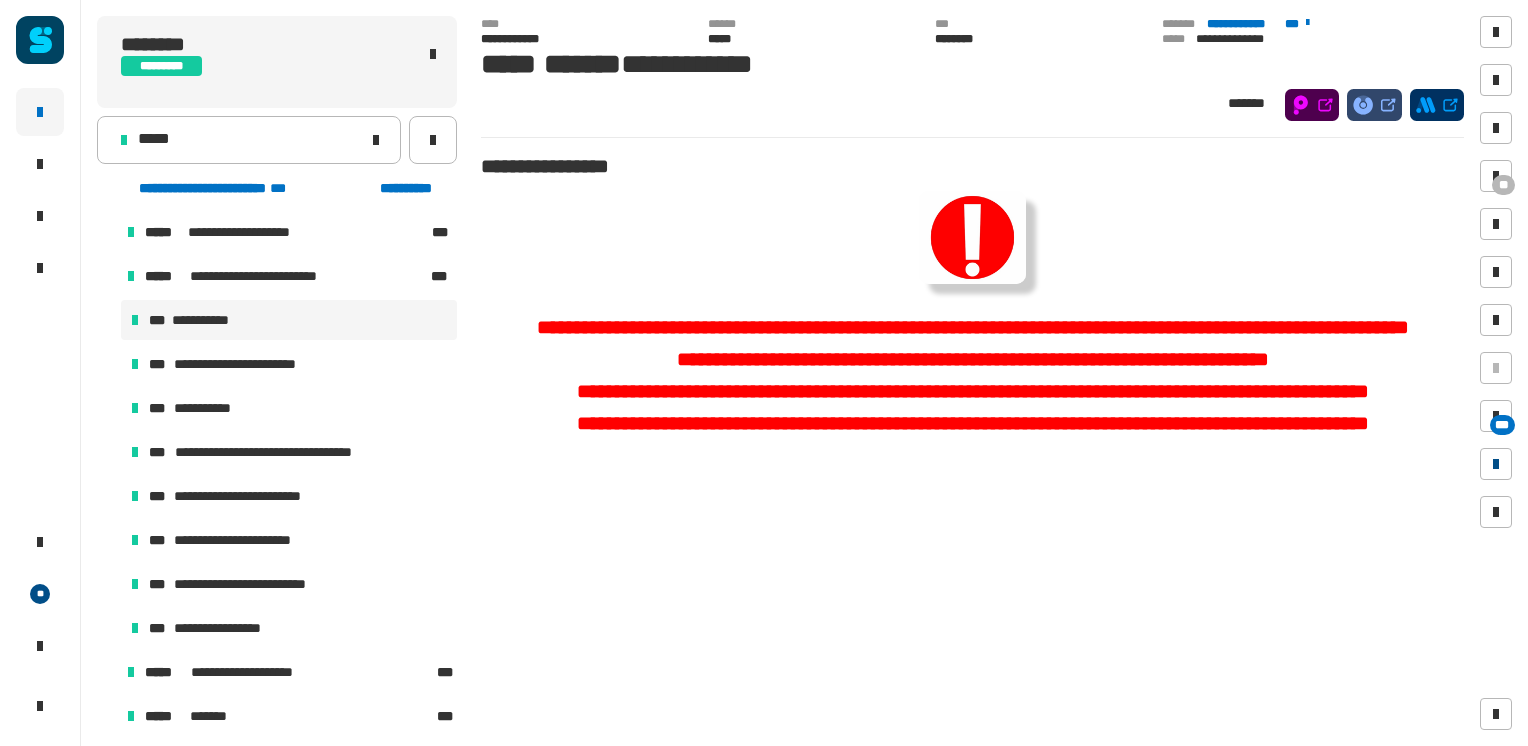 click at bounding box center (1496, 464) 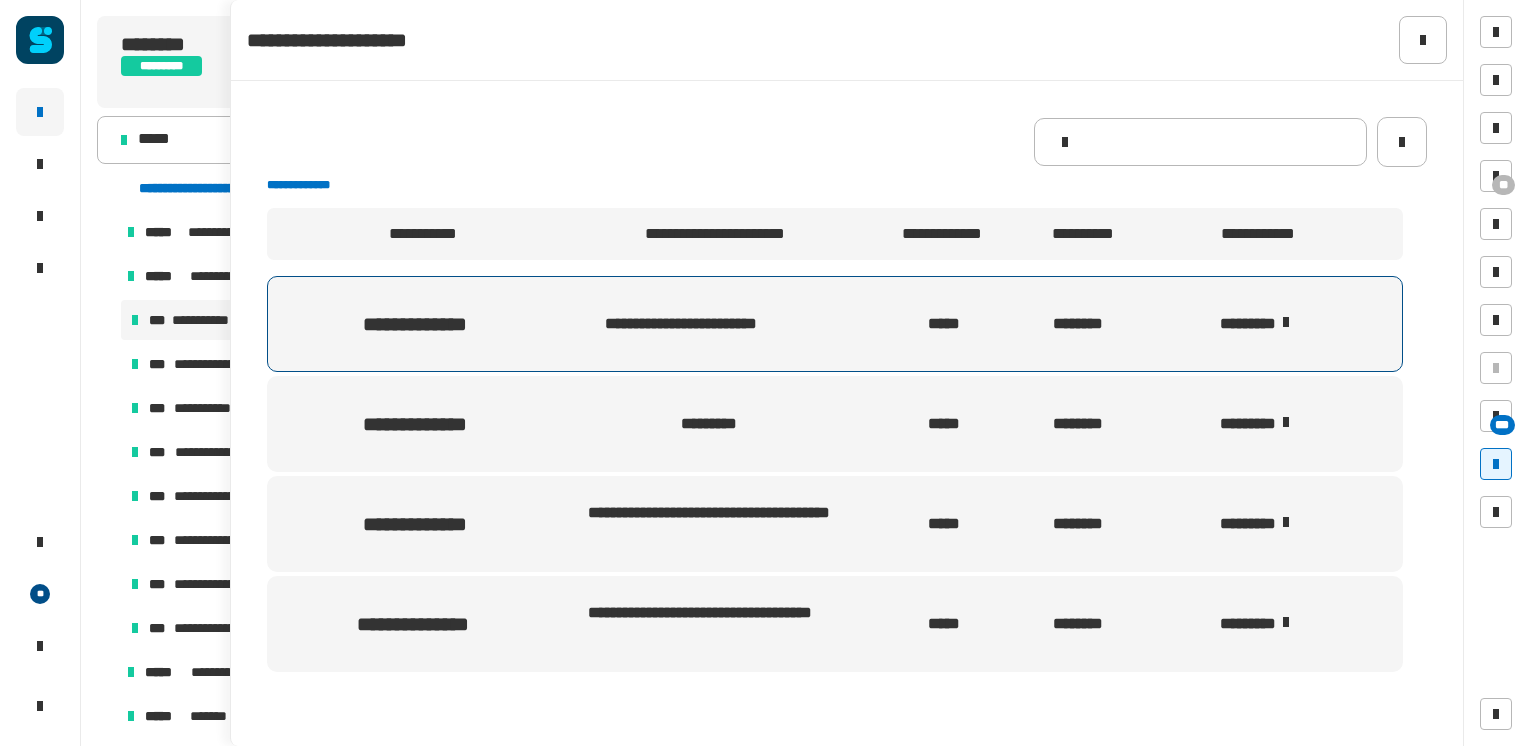 click on "********" at bounding box center [1275, 324] 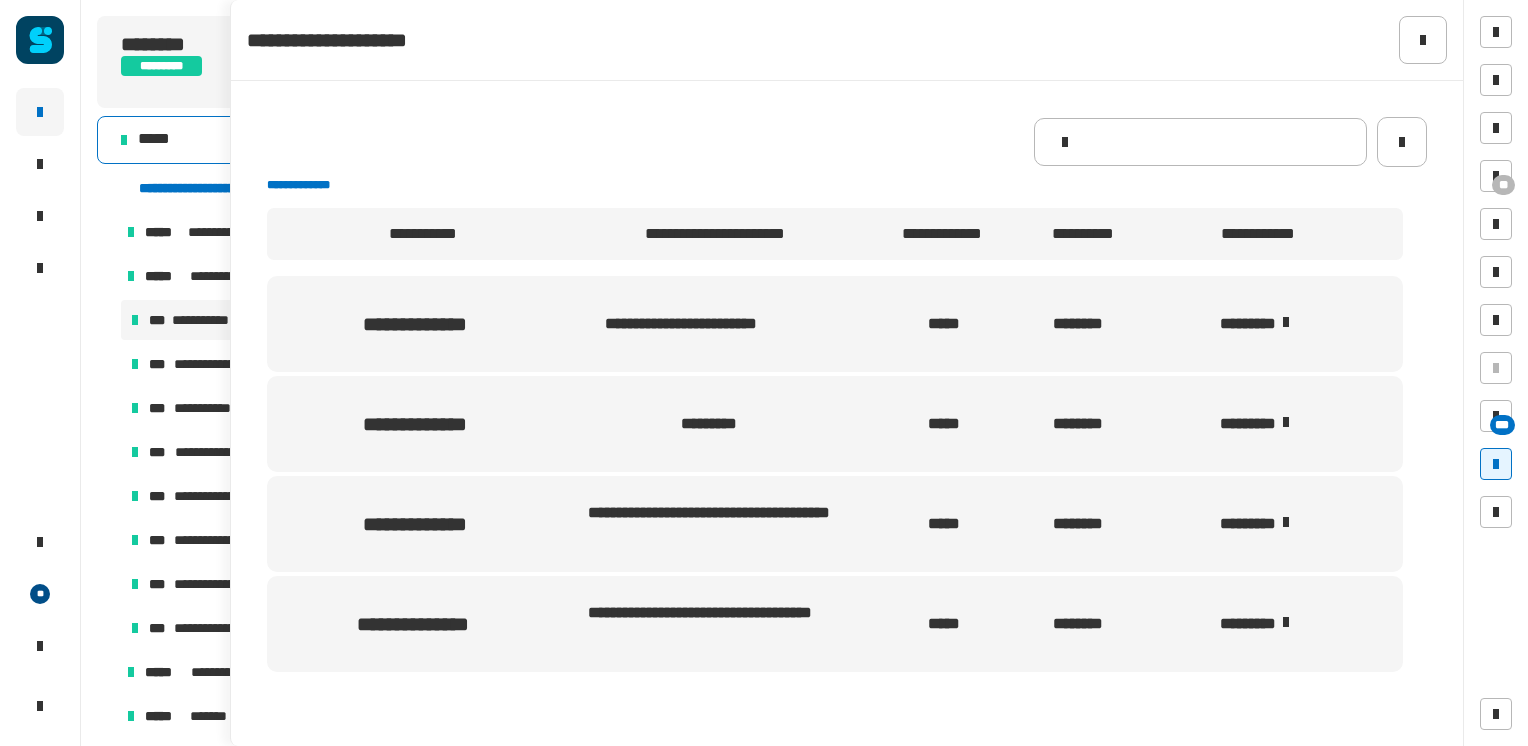 click on "*****" 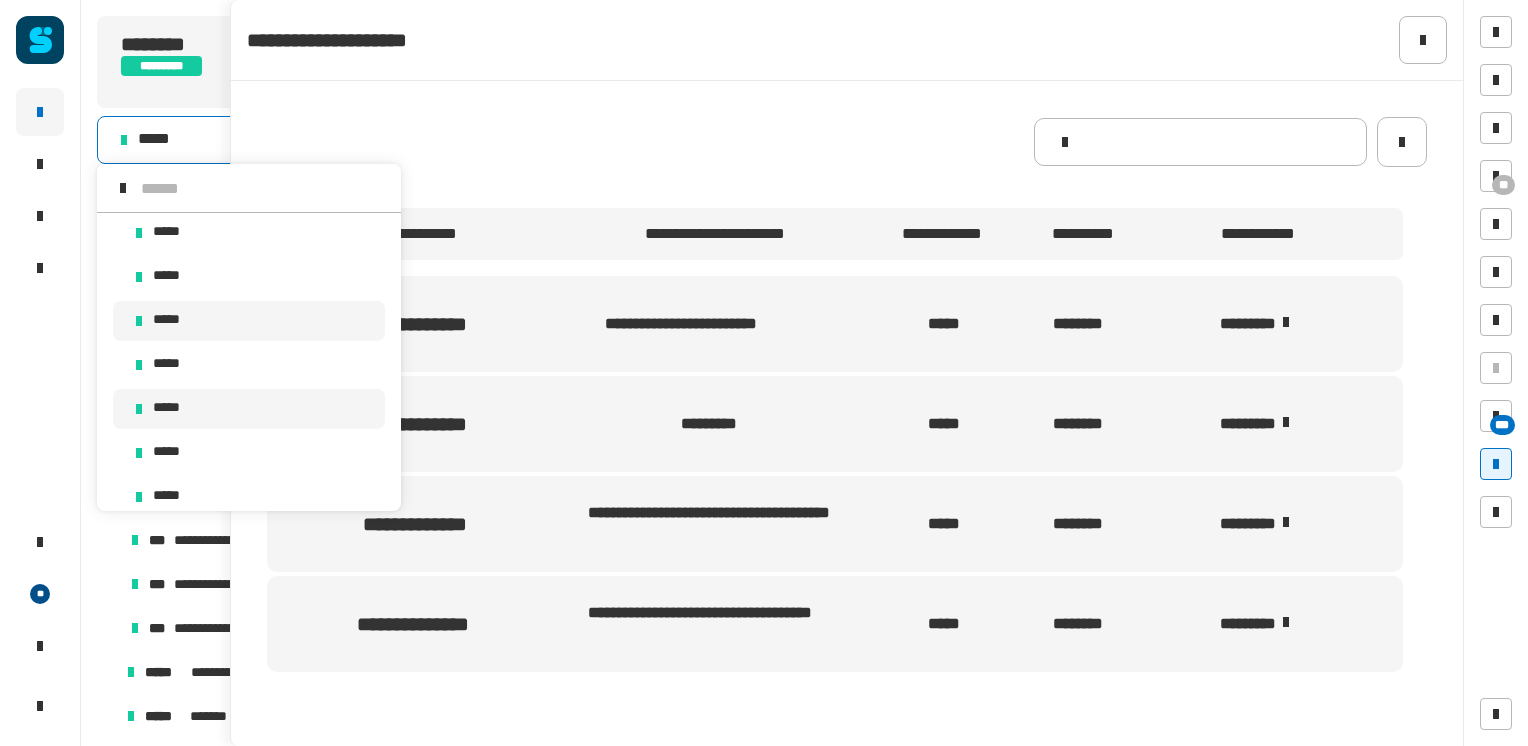 scroll, scrollTop: 0, scrollLeft: 0, axis: both 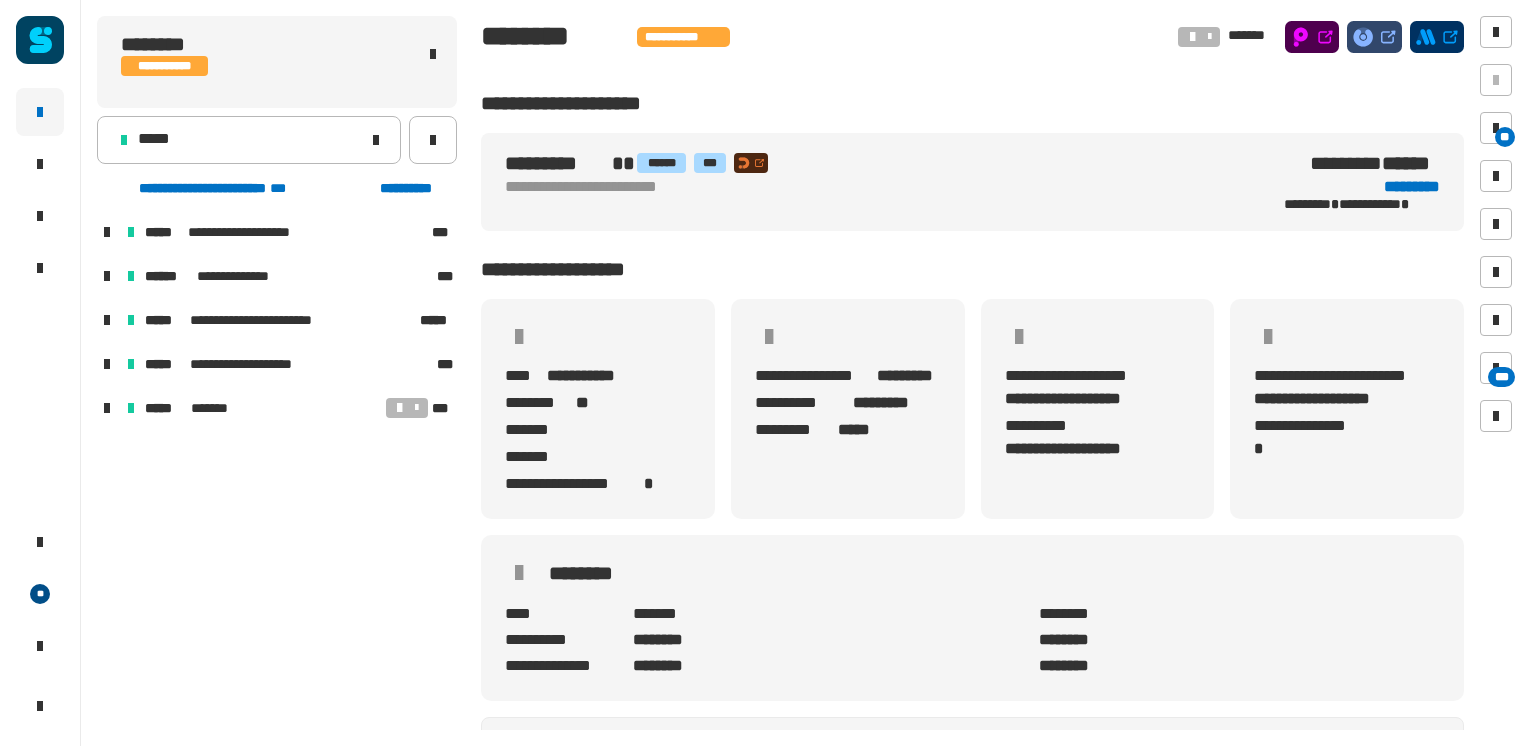 click at bounding box center (107, 320) 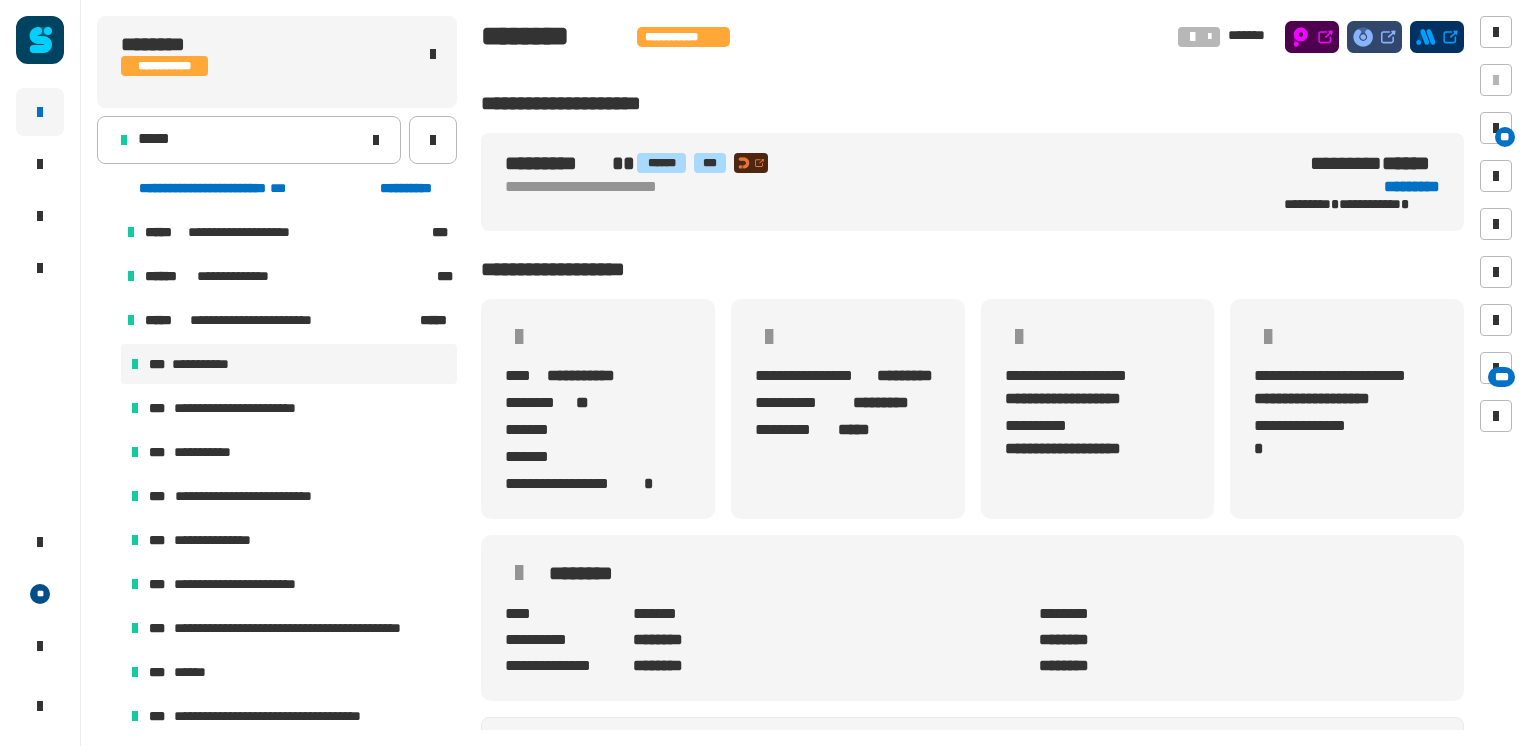 click on "**********" at bounding box center [213, 364] 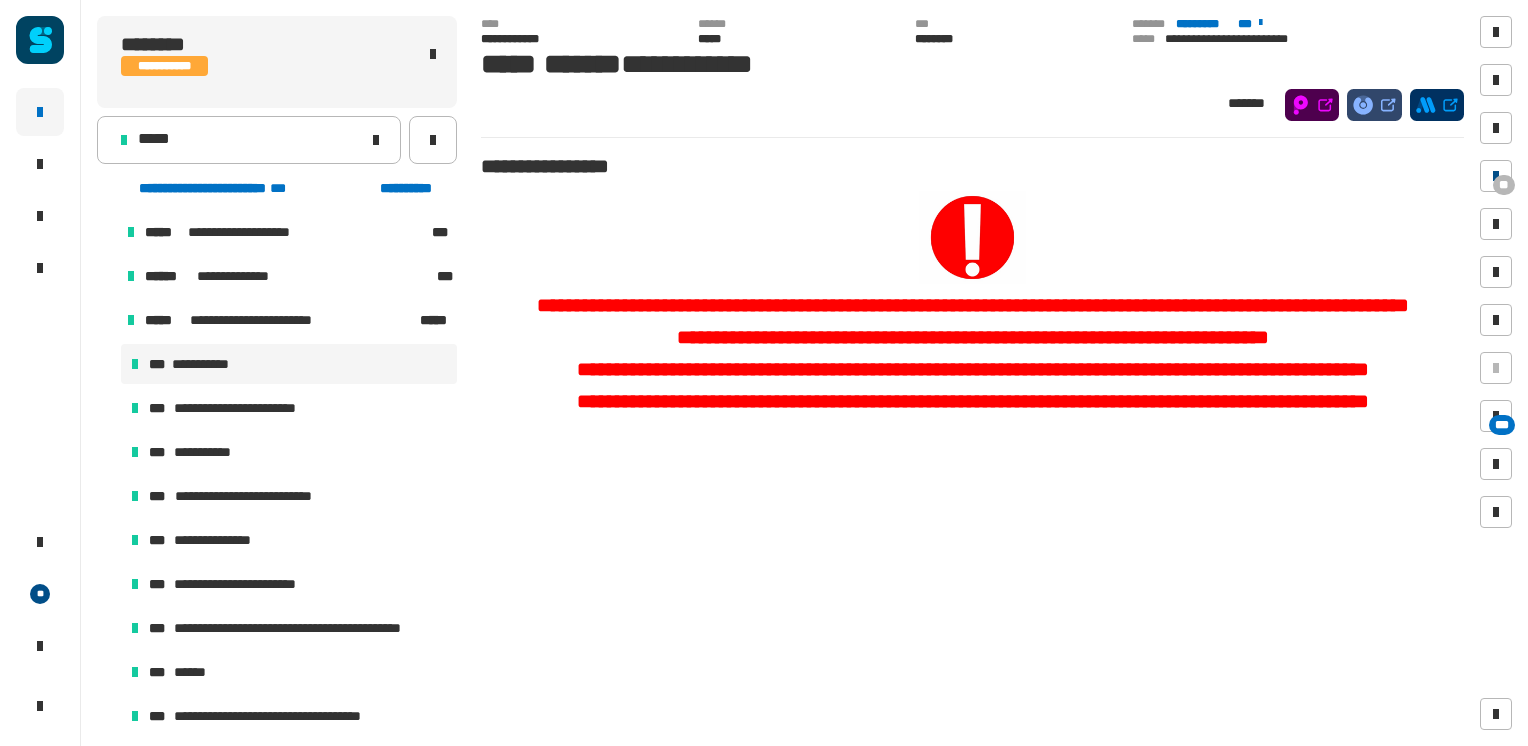 click on "**" at bounding box center [1504, 185] 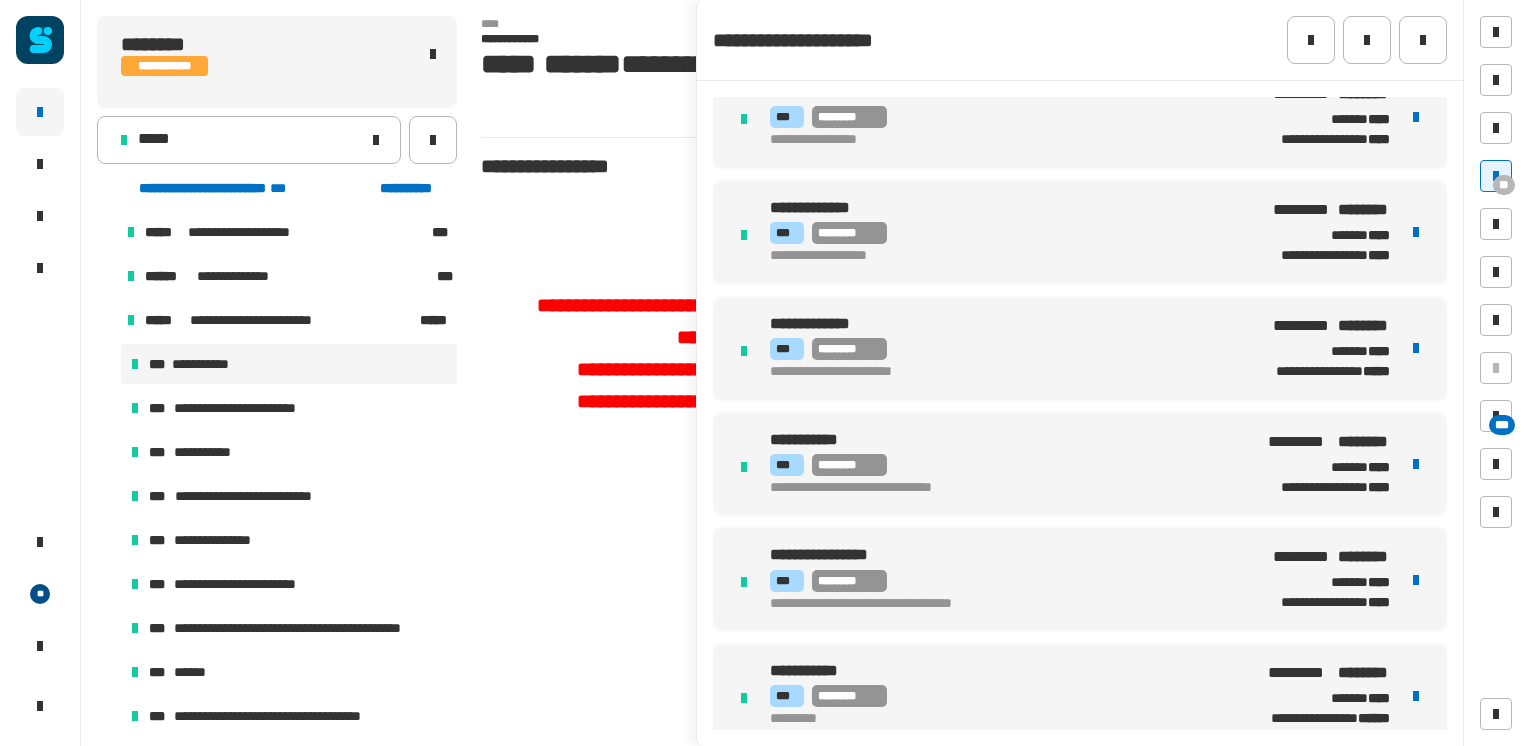 scroll, scrollTop: 1900, scrollLeft: 0, axis: vertical 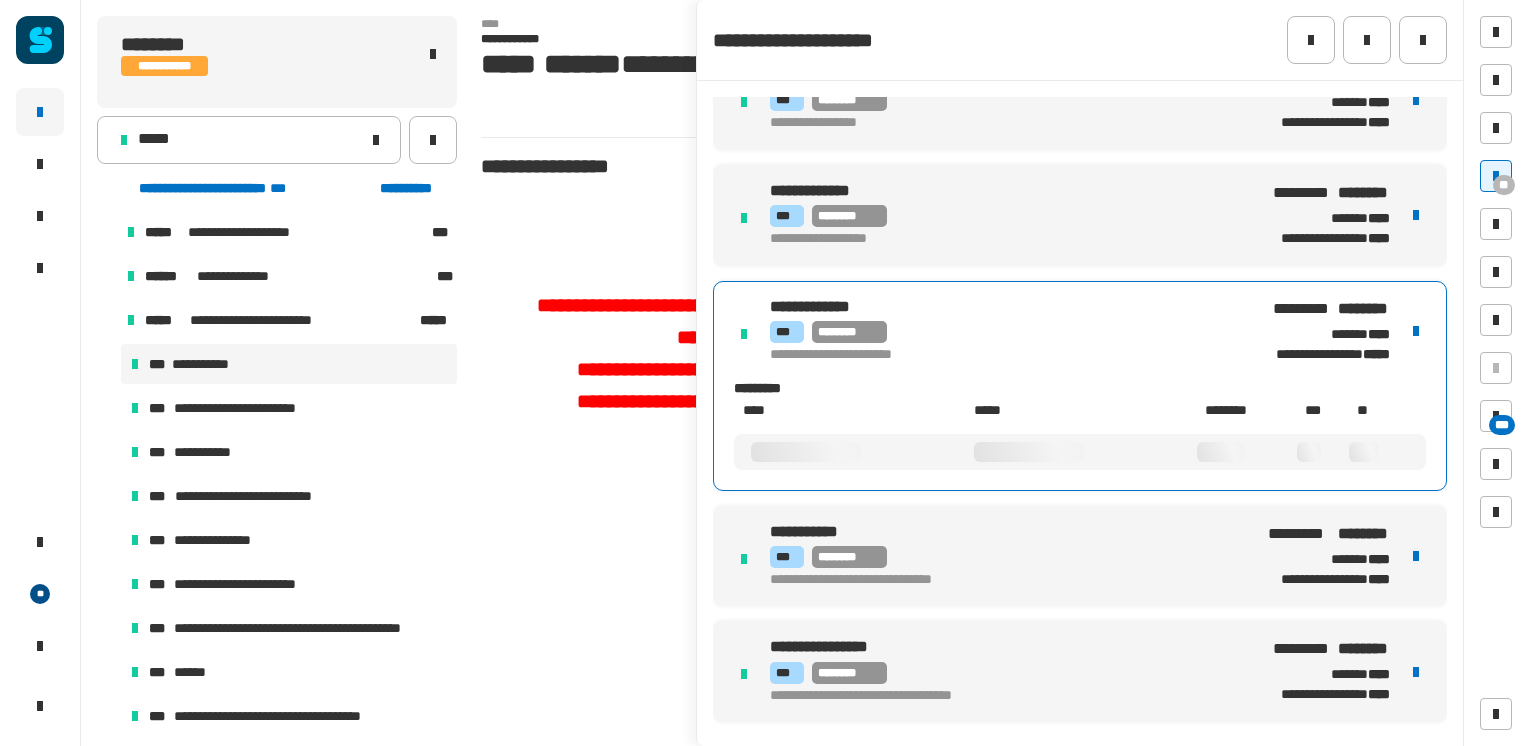 click on "*** ********" at bounding box center (1002, 332) 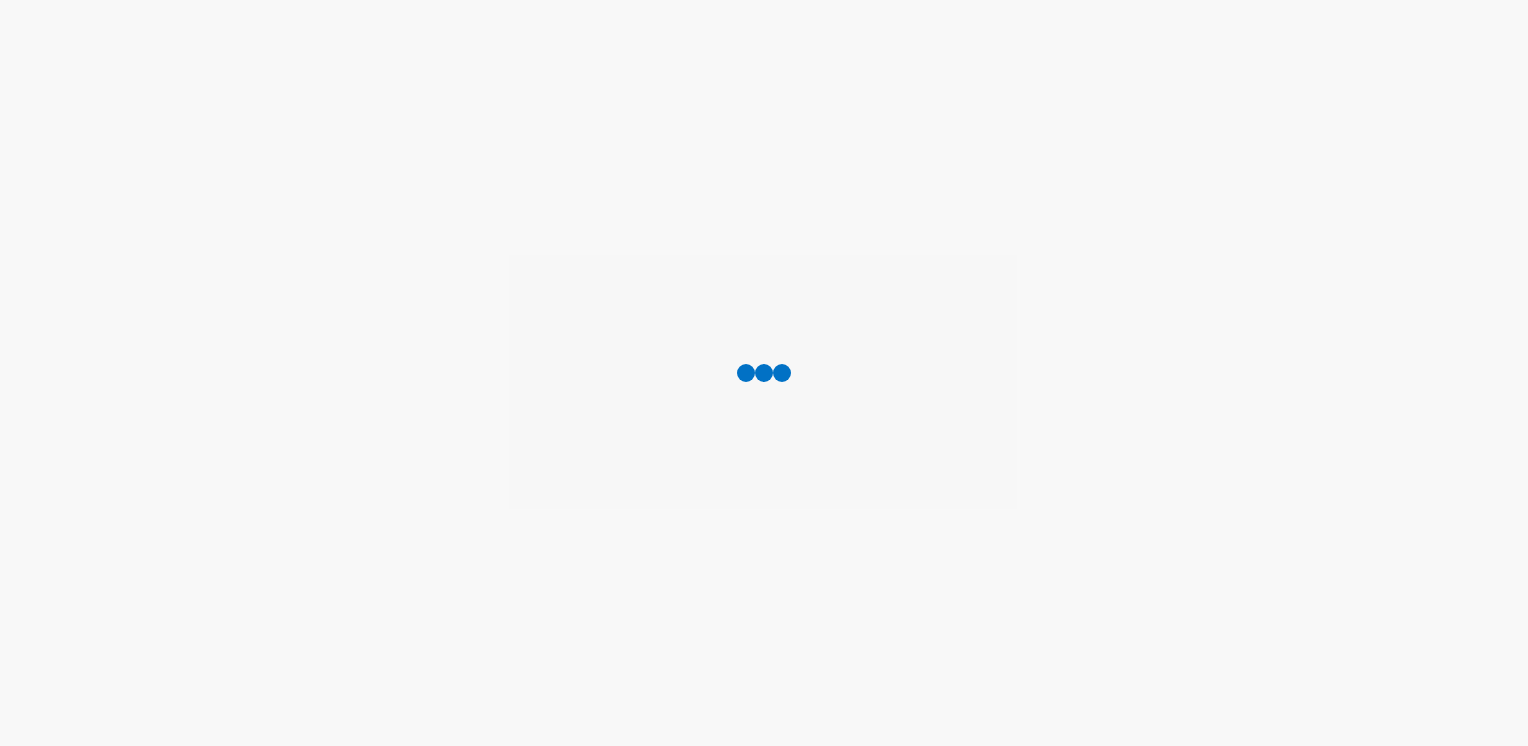 scroll, scrollTop: 0, scrollLeft: 0, axis: both 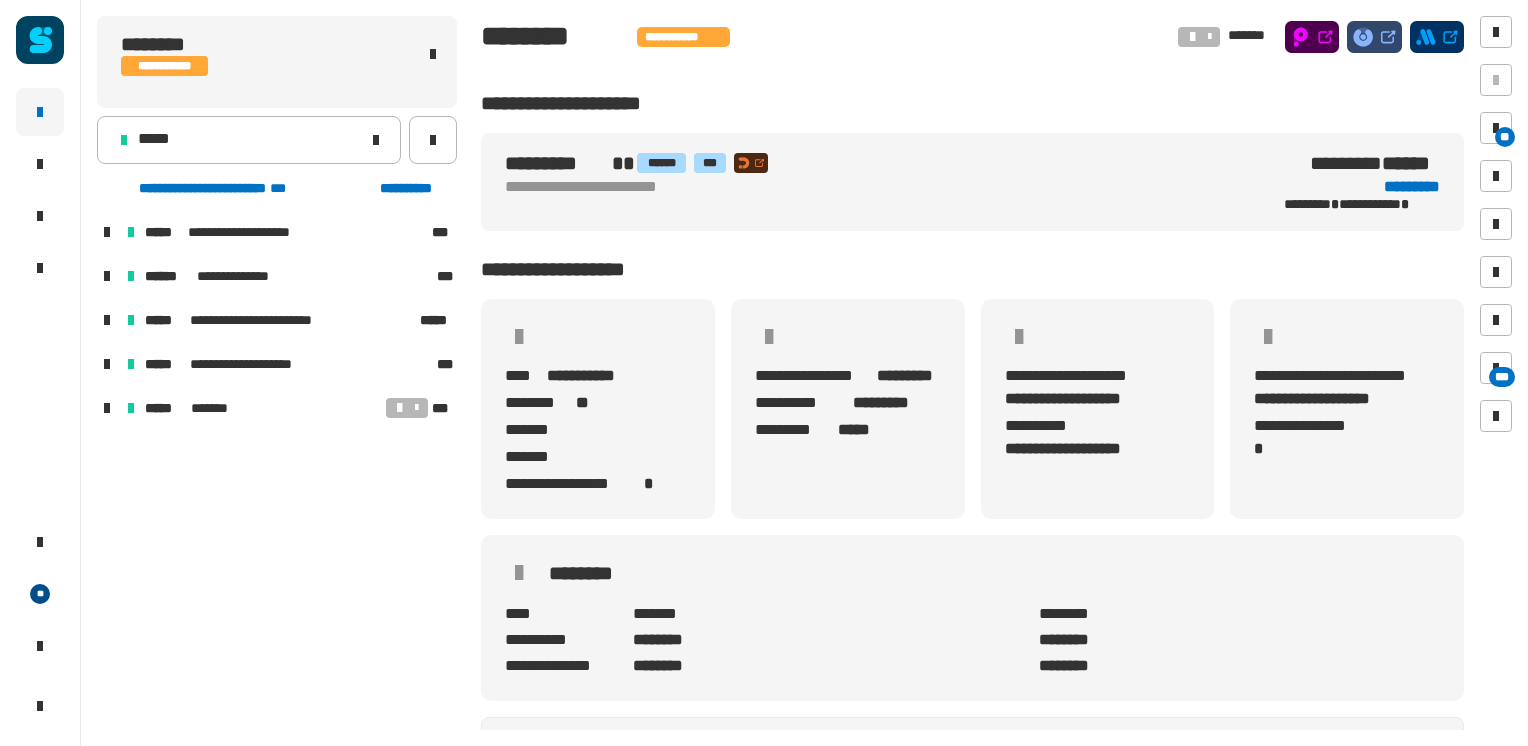 click at bounding box center [107, 320] 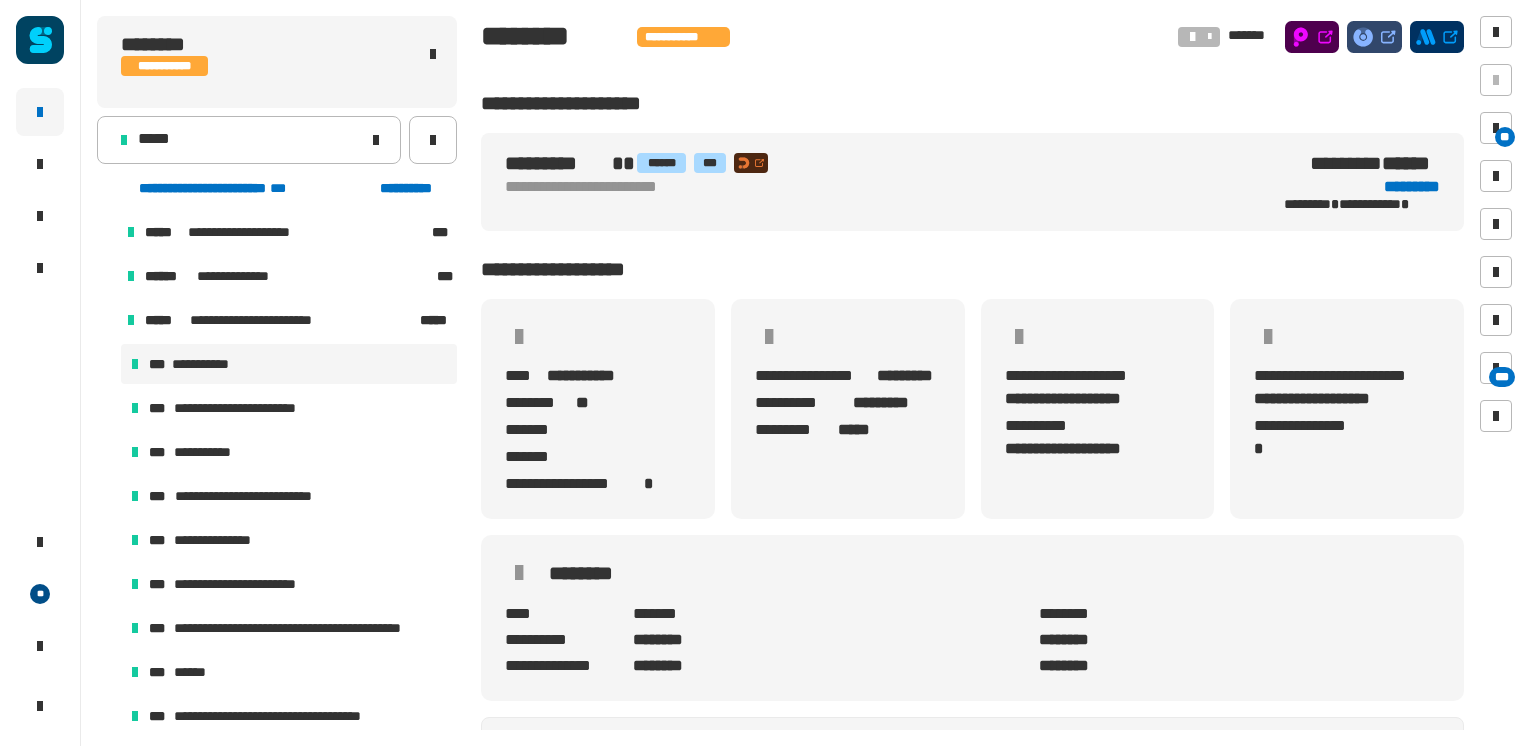 click on "**********" at bounding box center [289, 364] 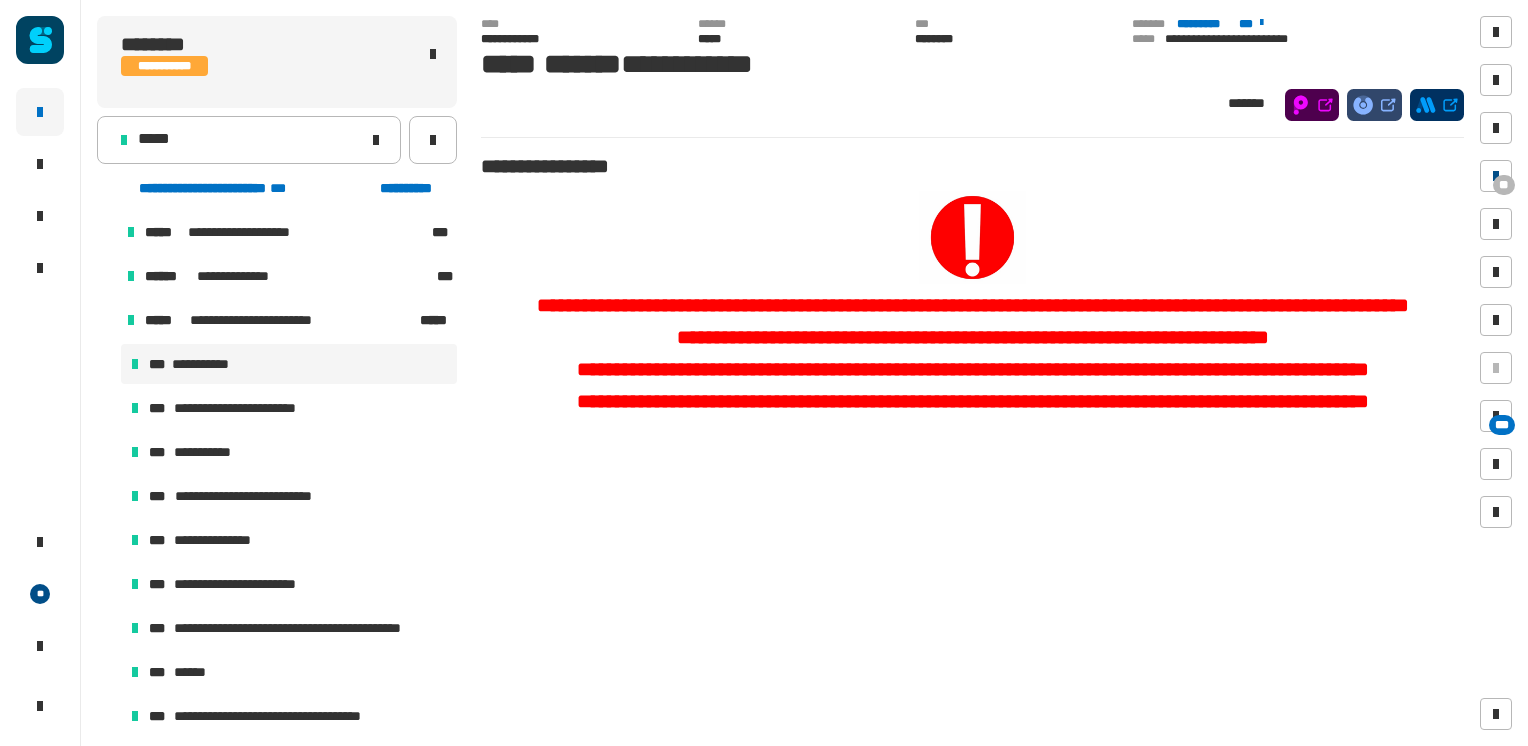 click on "**" at bounding box center (1504, 185) 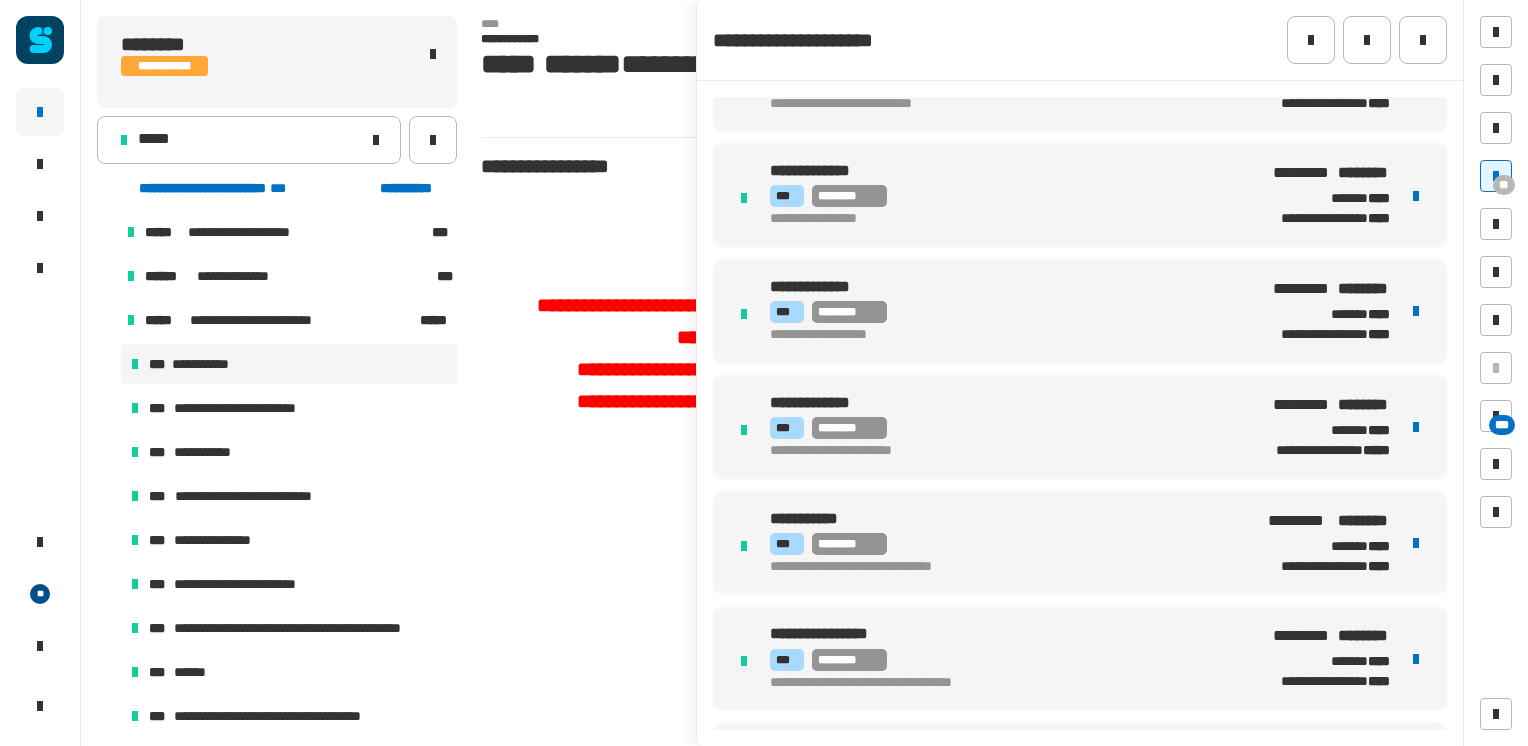 scroll, scrollTop: 1900, scrollLeft: 0, axis: vertical 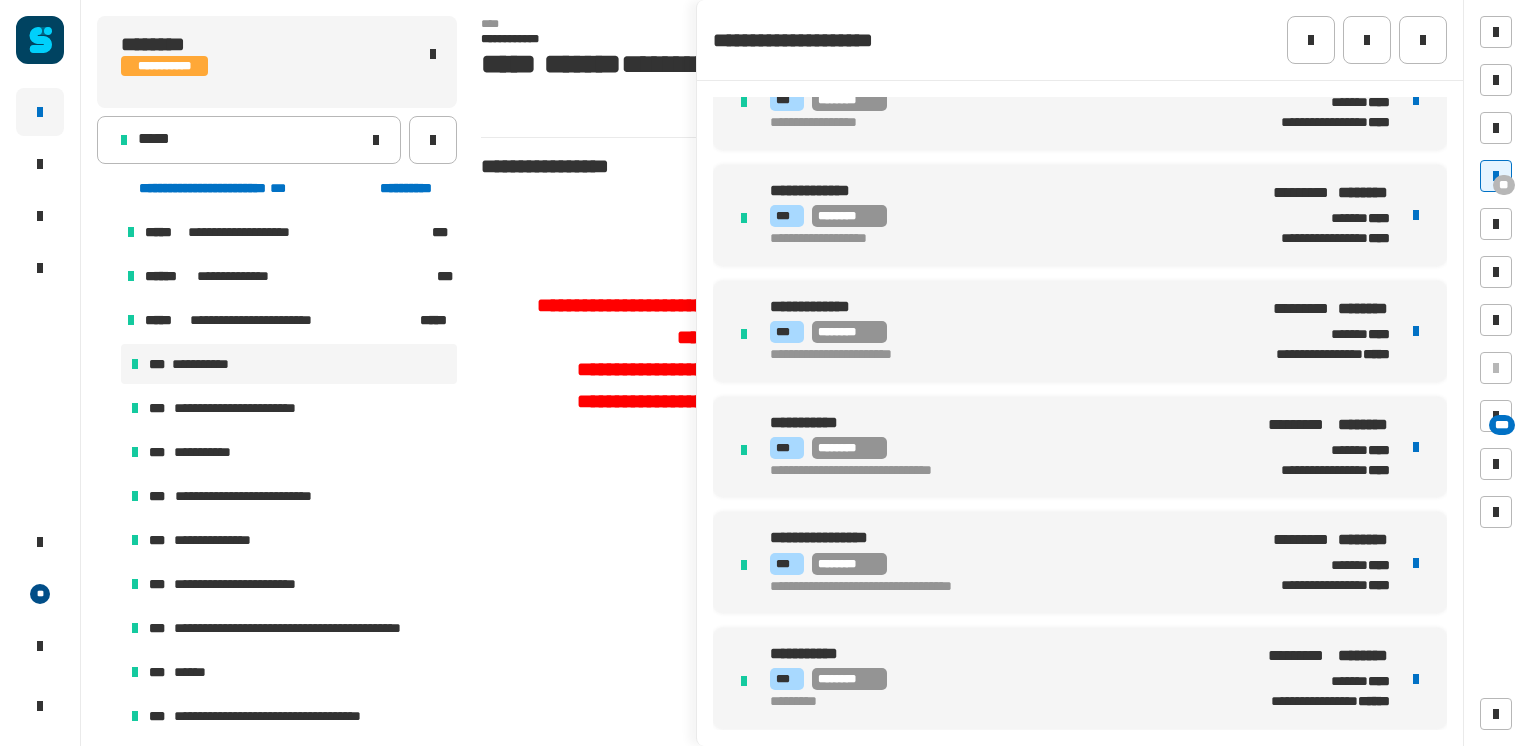 click on "*** ********" at bounding box center [1002, 332] 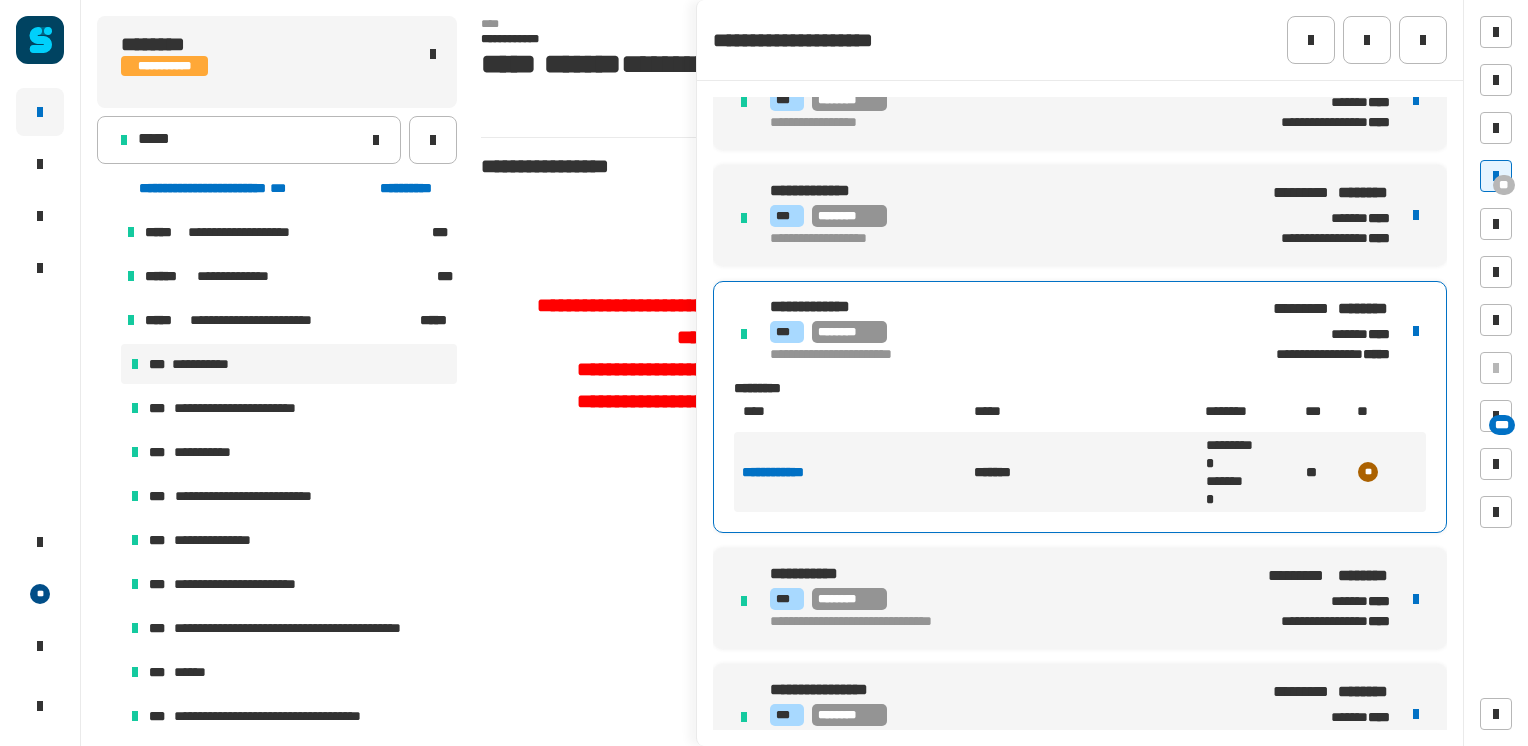 drag, startPoint x: 1439, startPoint y: 51, endPoint x: 1394, endPoint y: 35, distance: 47.759815 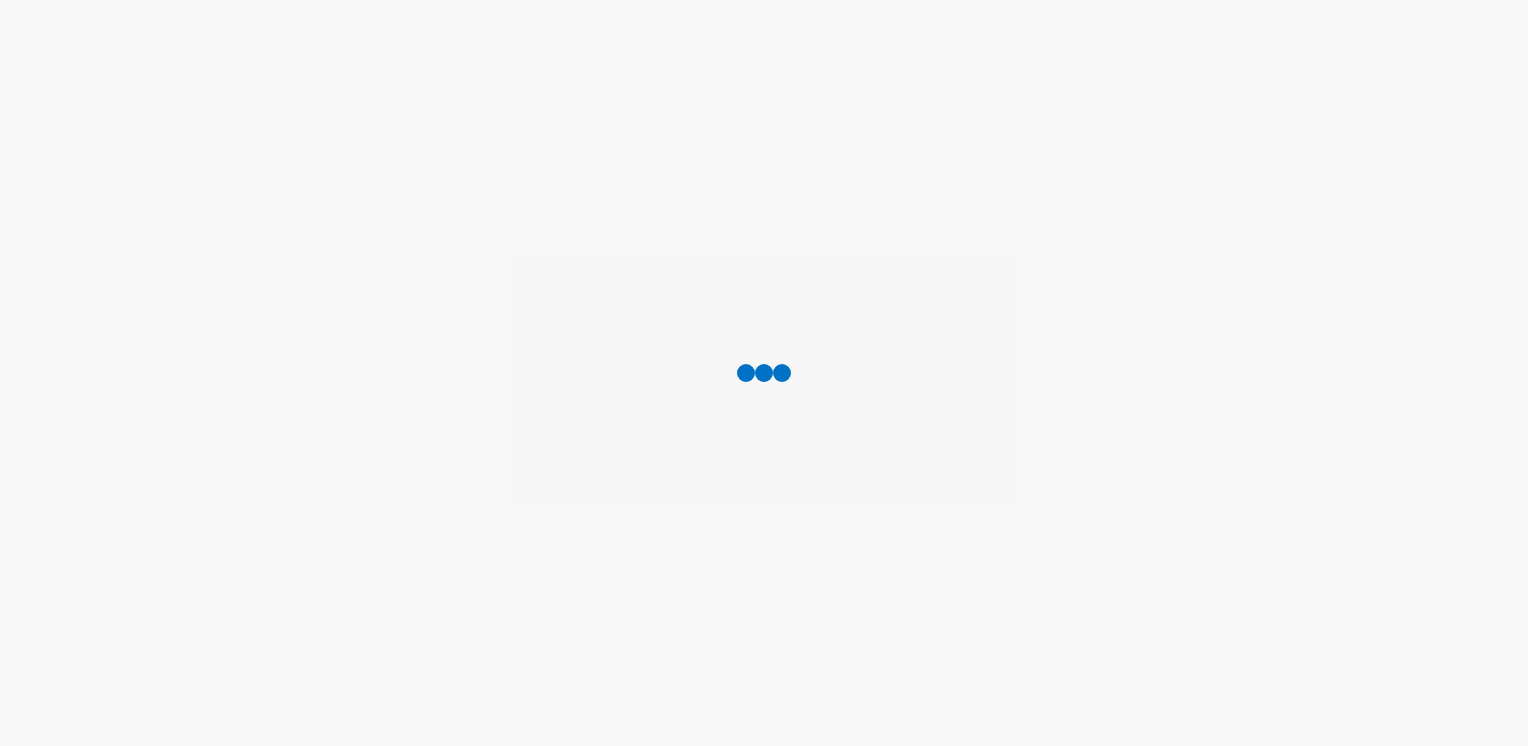 scroll, scrollTop: 0, scrollLeft: 0, axis: both 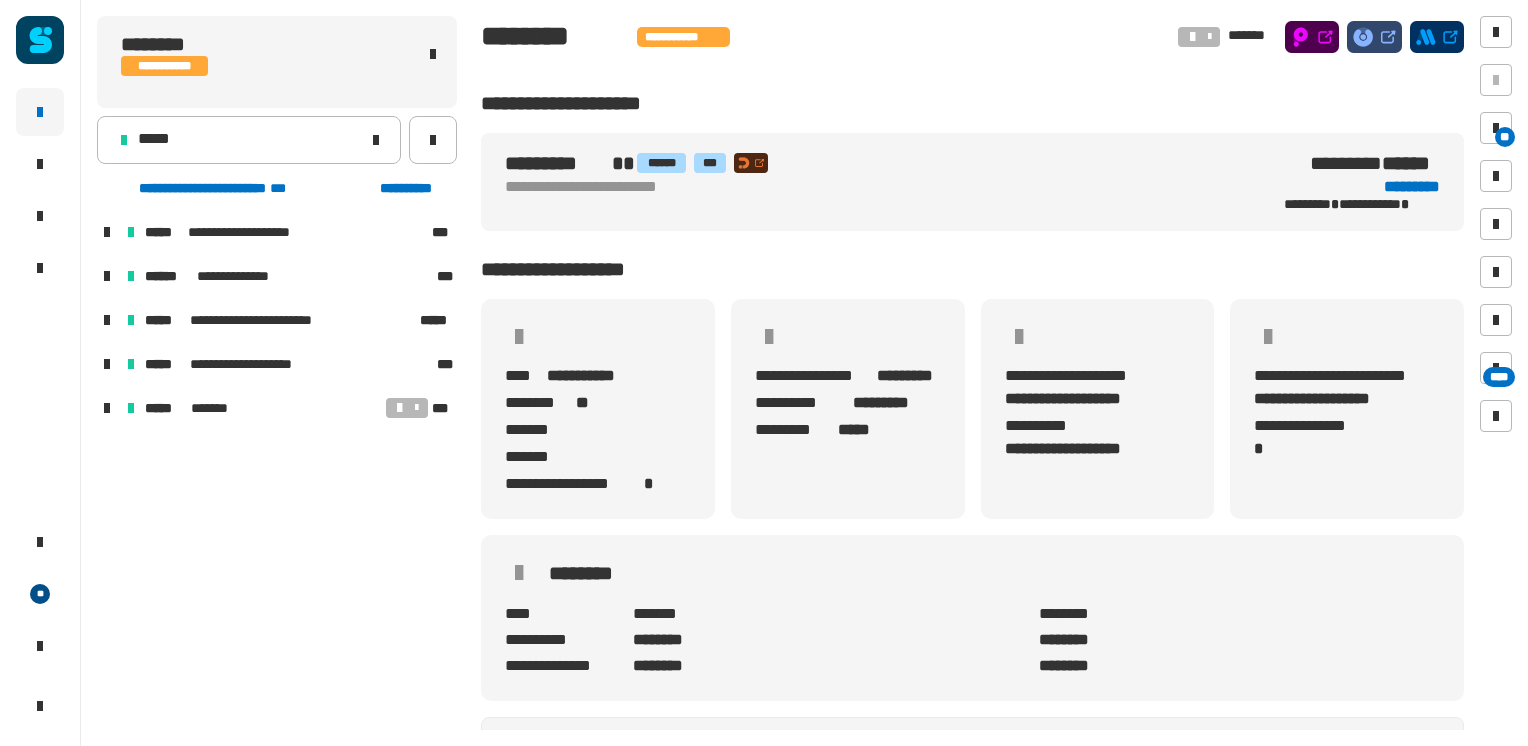 click at bounding box center (107, 320) 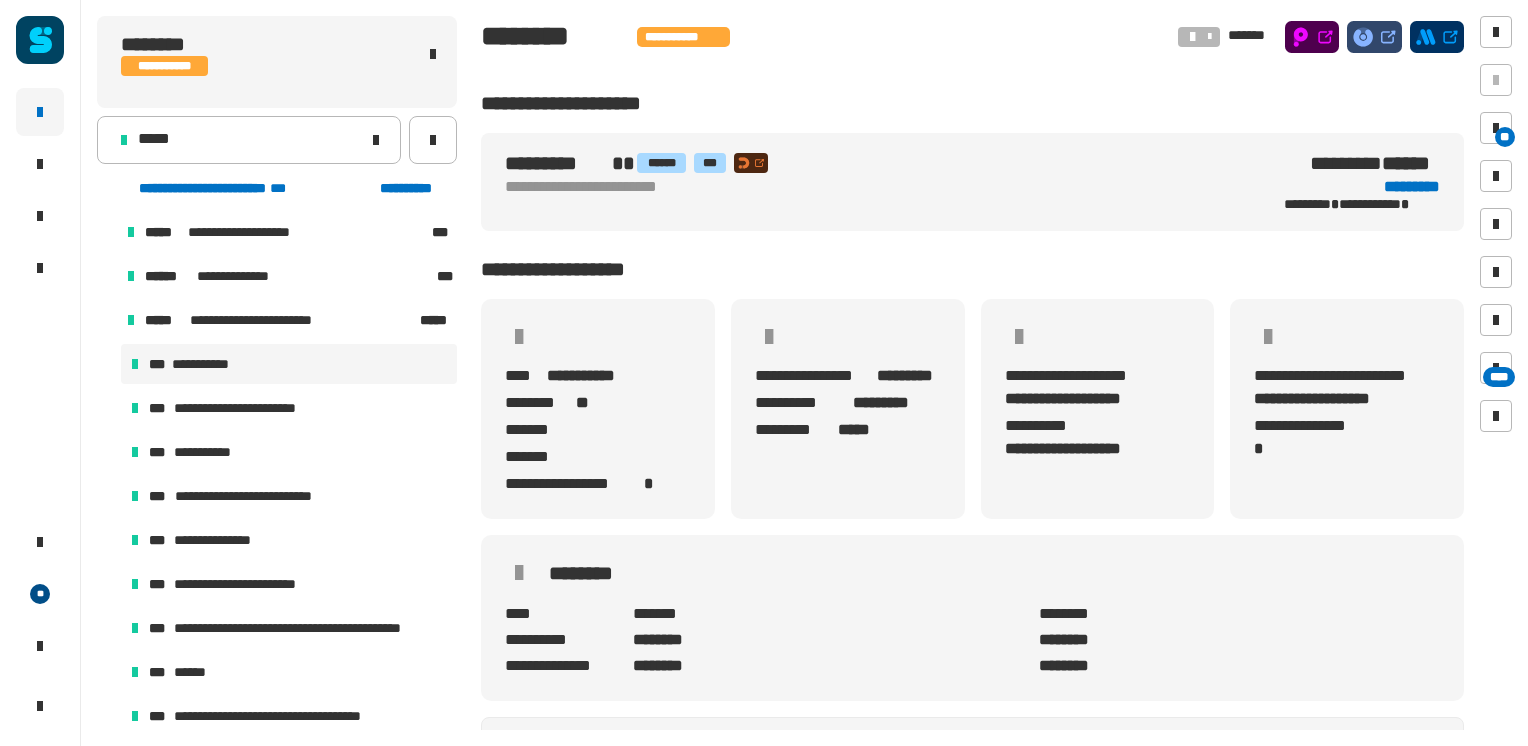 click on "**********" at bounding box center (289, 364) 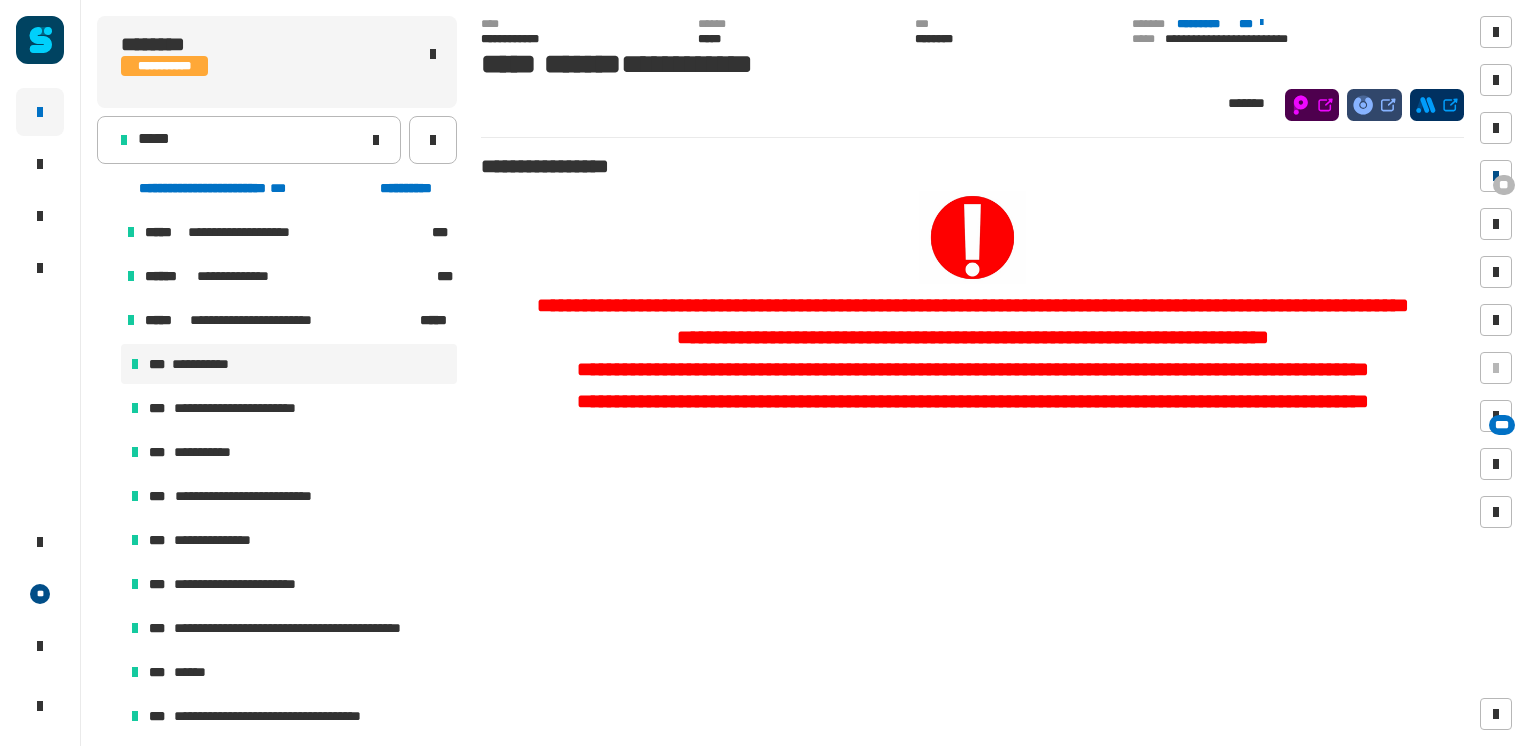 click on "**" at bounding box center (1504, 185) 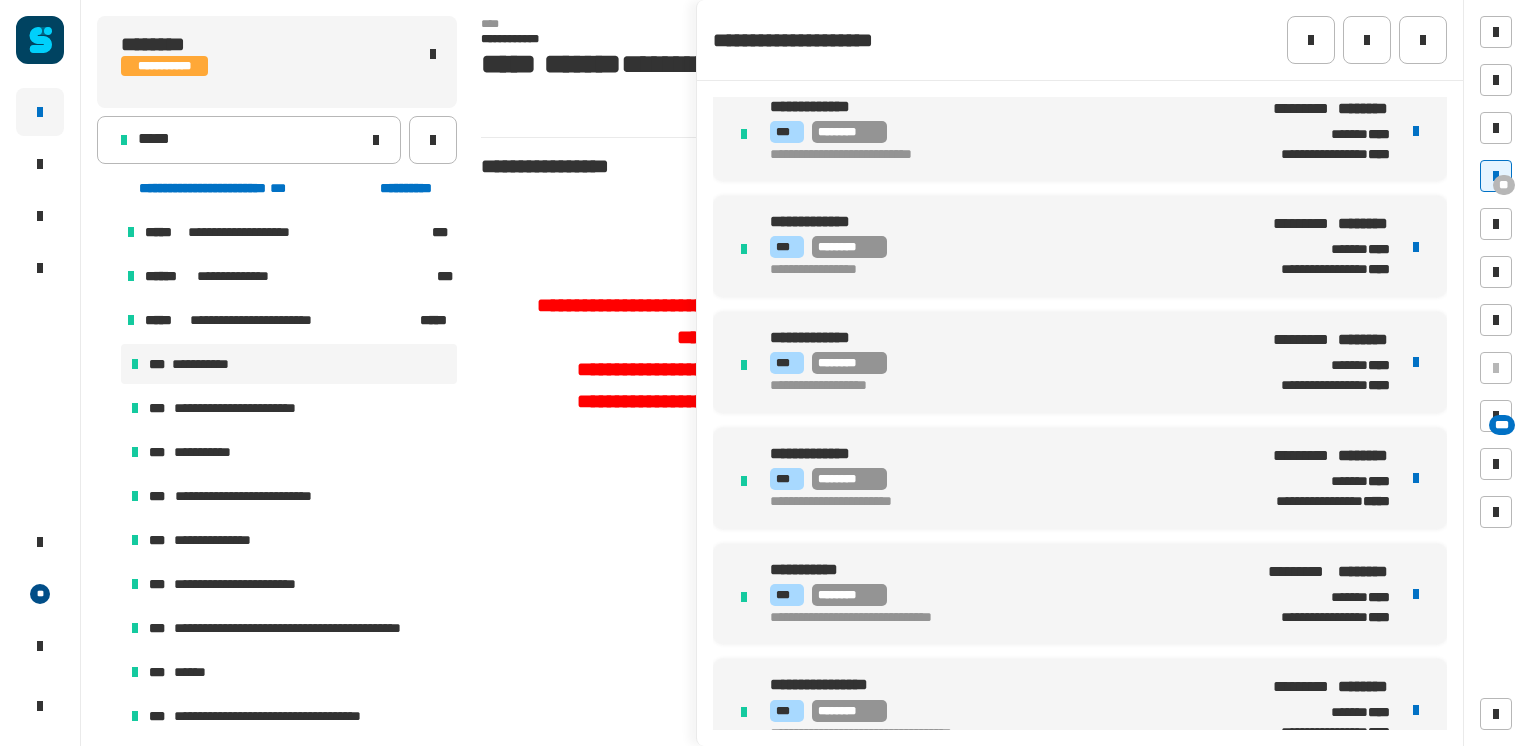 scroll, scrollTop: 1800, scrollLeft: 0, axis: vertical 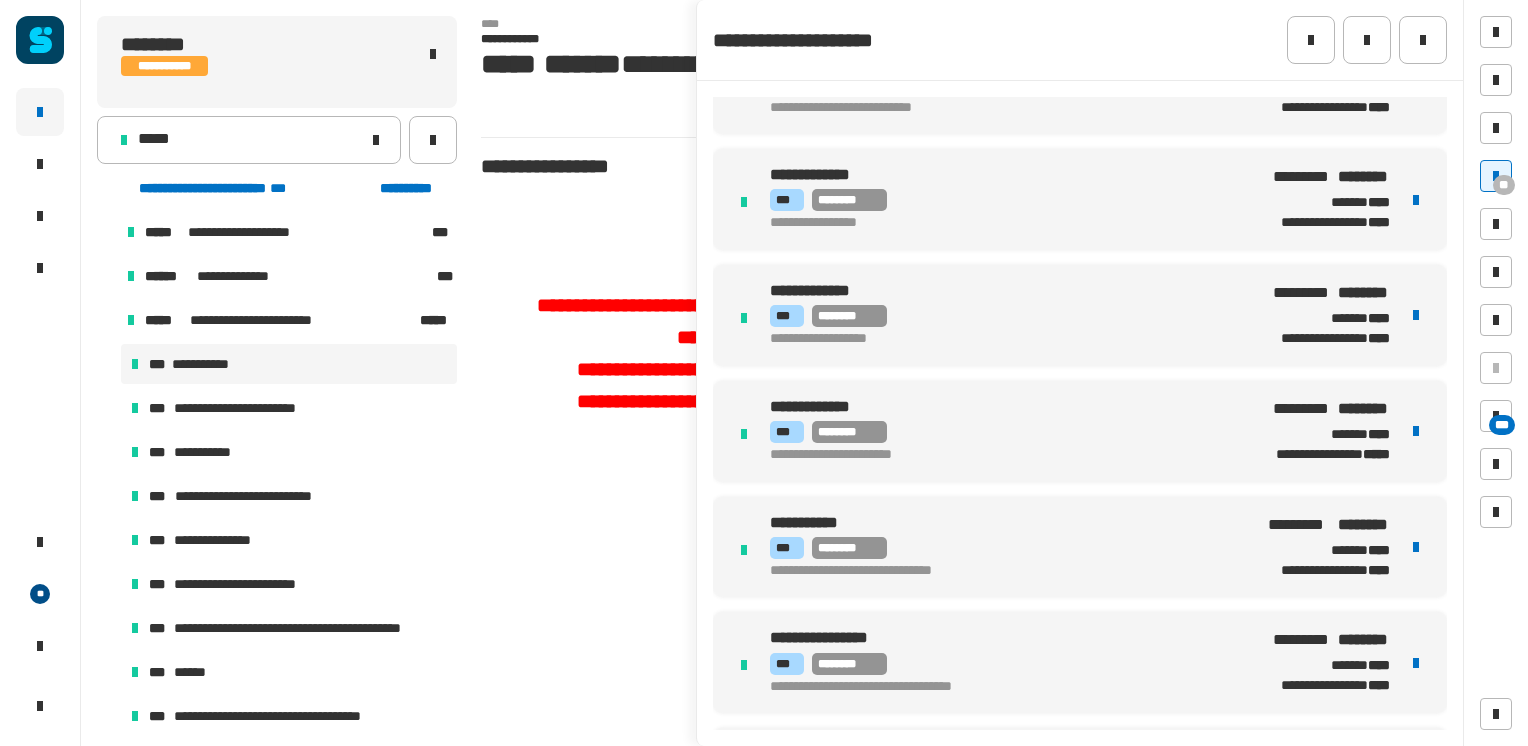 click on "**********" at bounding box center [1080, 431] 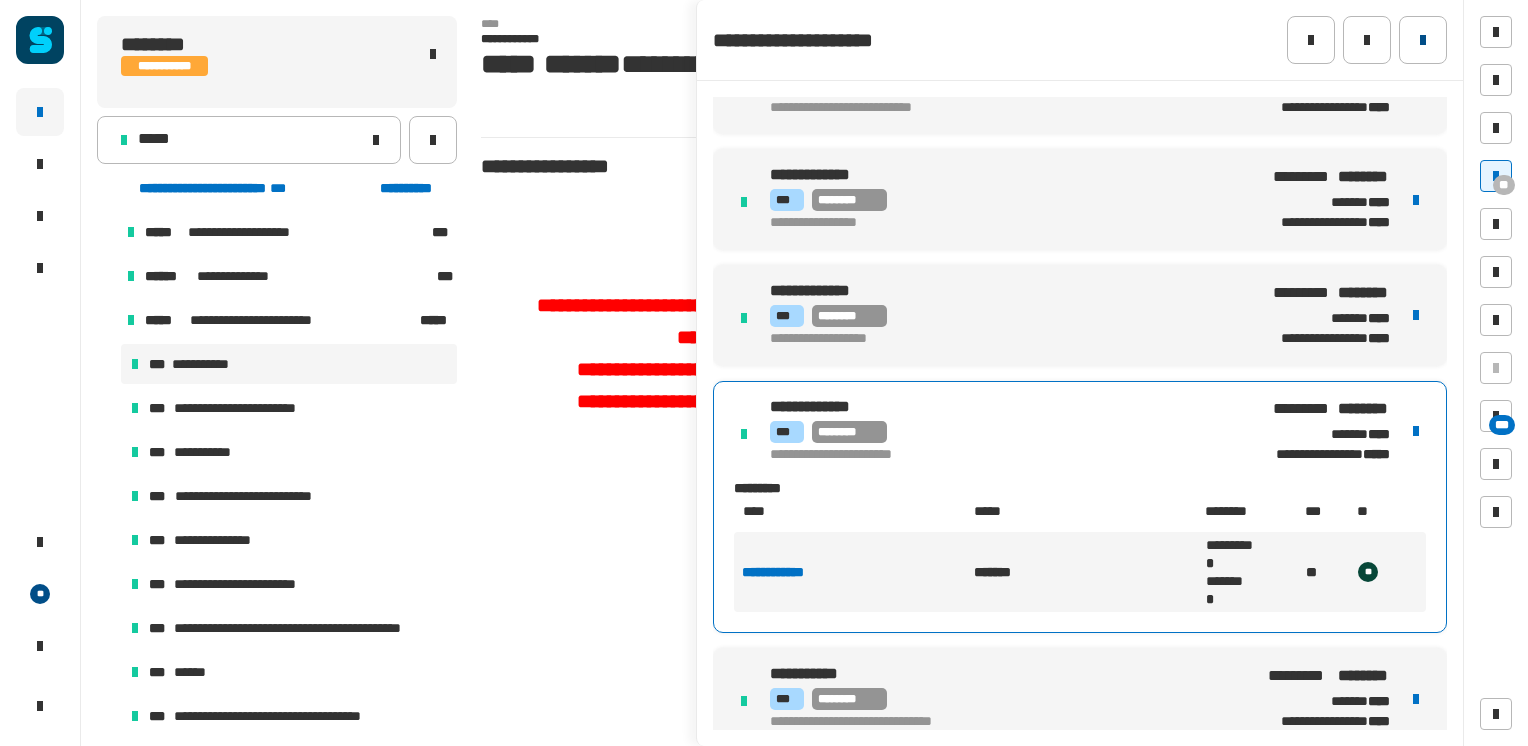 drag, startPoint x: 1420, startPoint y: 29, endPoint x: 1386, endPoint y: 2, distance: 43.416588 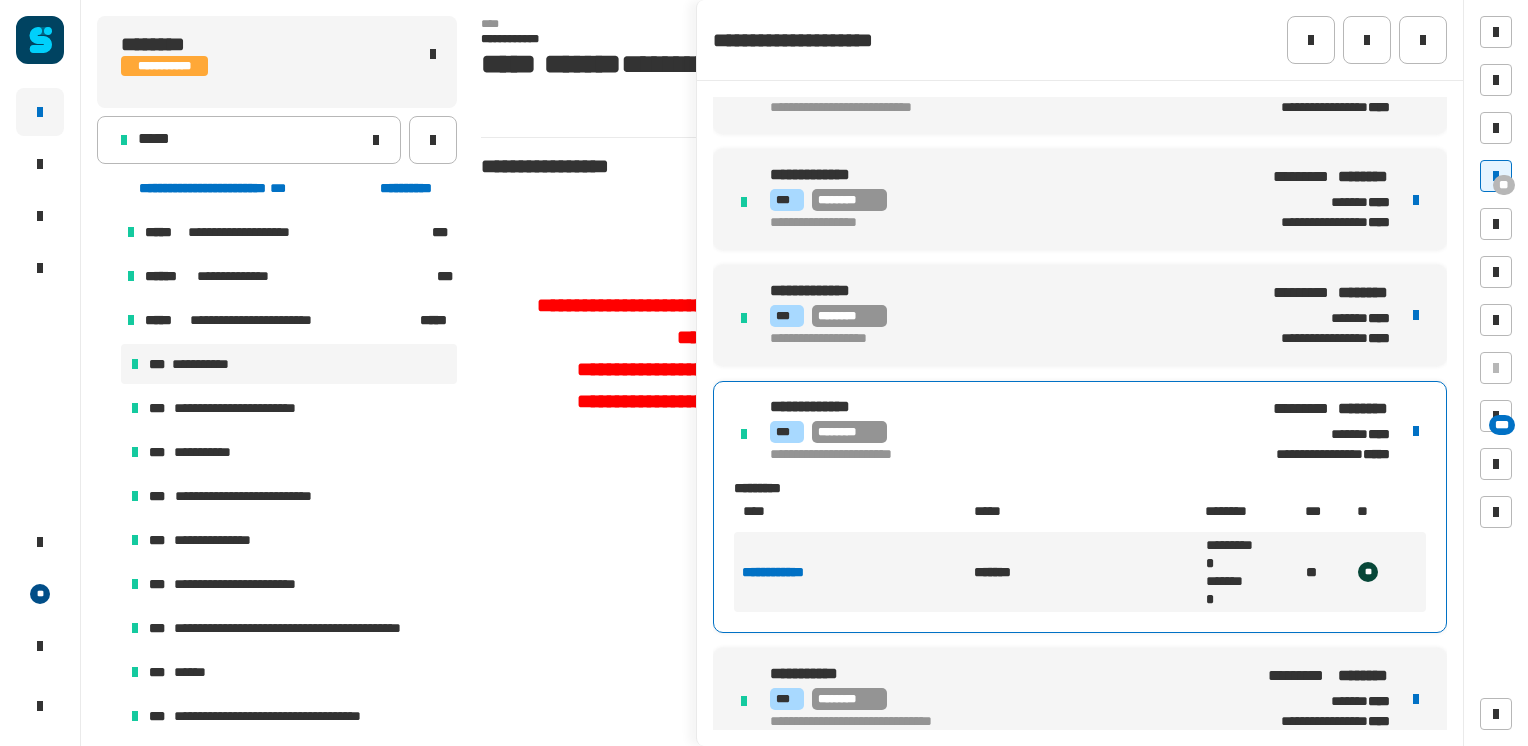 click 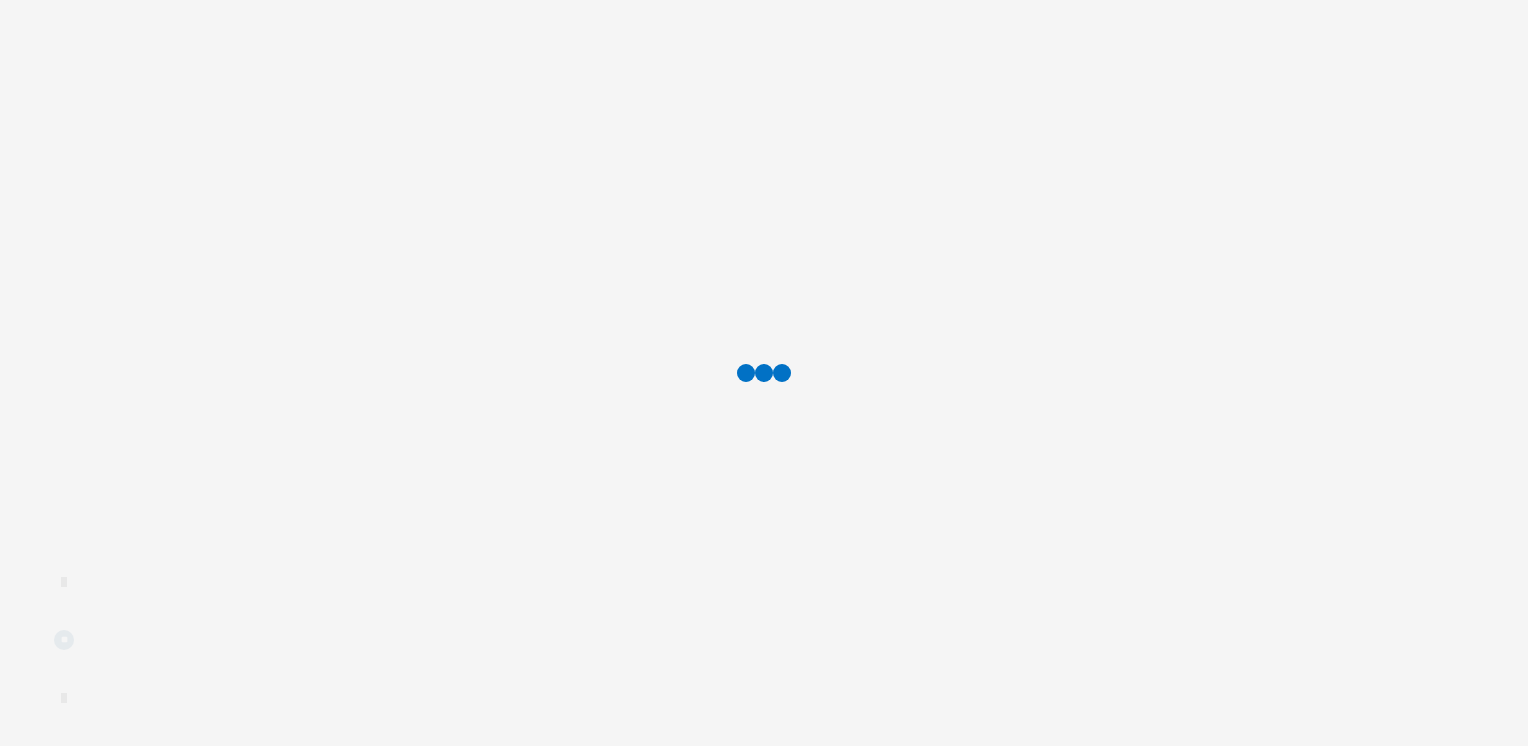 scroll, scrollTop: 0, scrollLeft: 0, axis: both 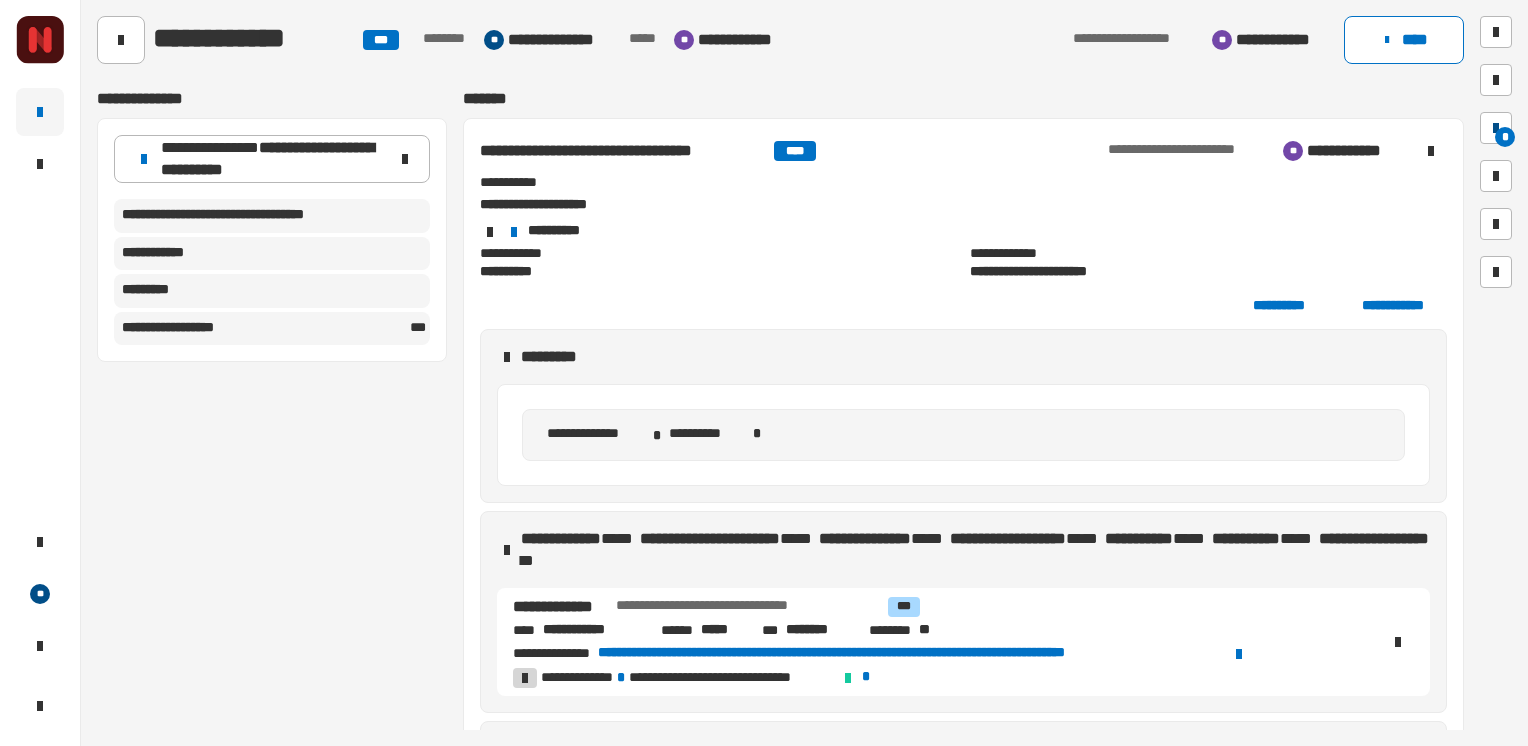 click on "*" at bounding box center [1505, 137] 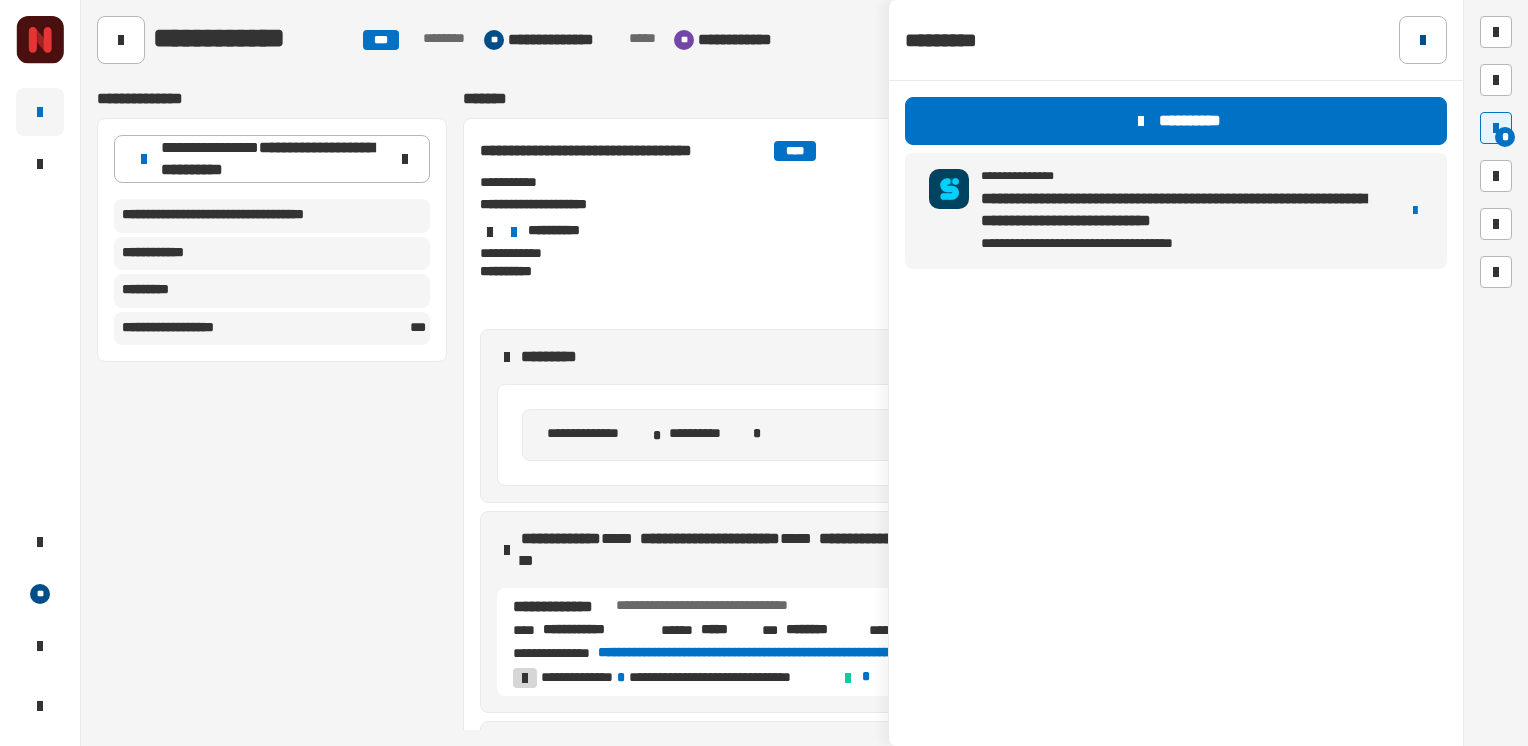 click 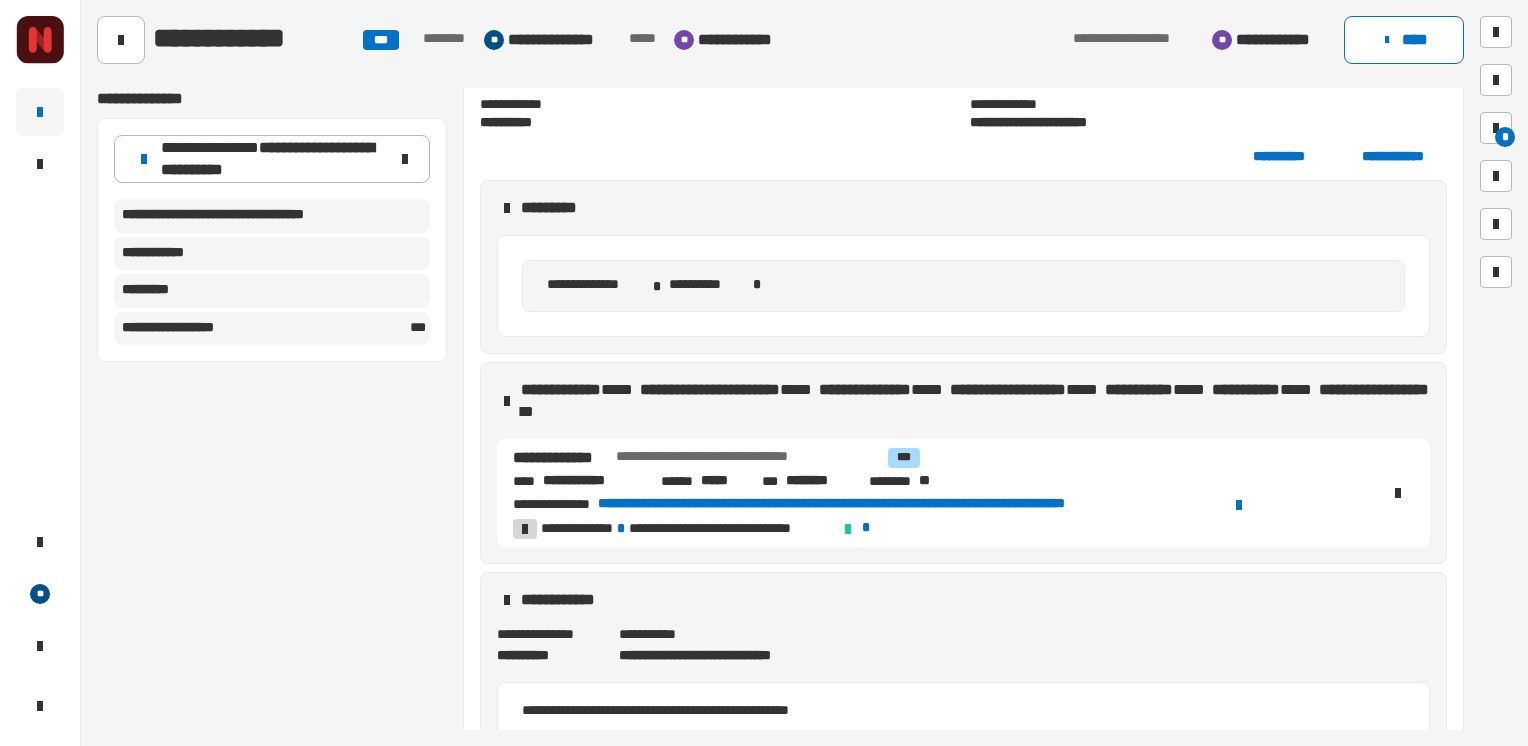 scroll, scrollTop: 393, scrollLeft: 0, axis: vertical 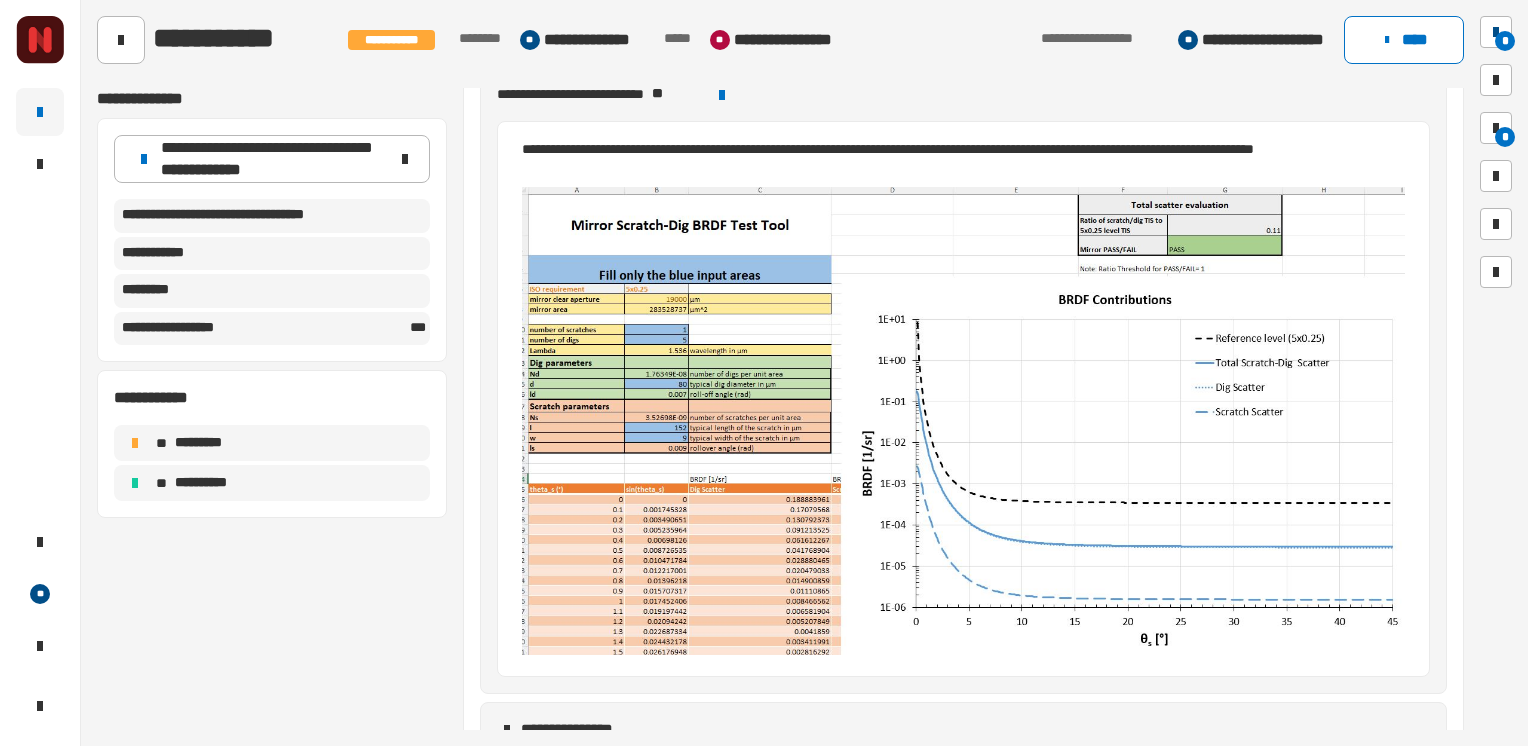 click at bounding box center (1496, 32) 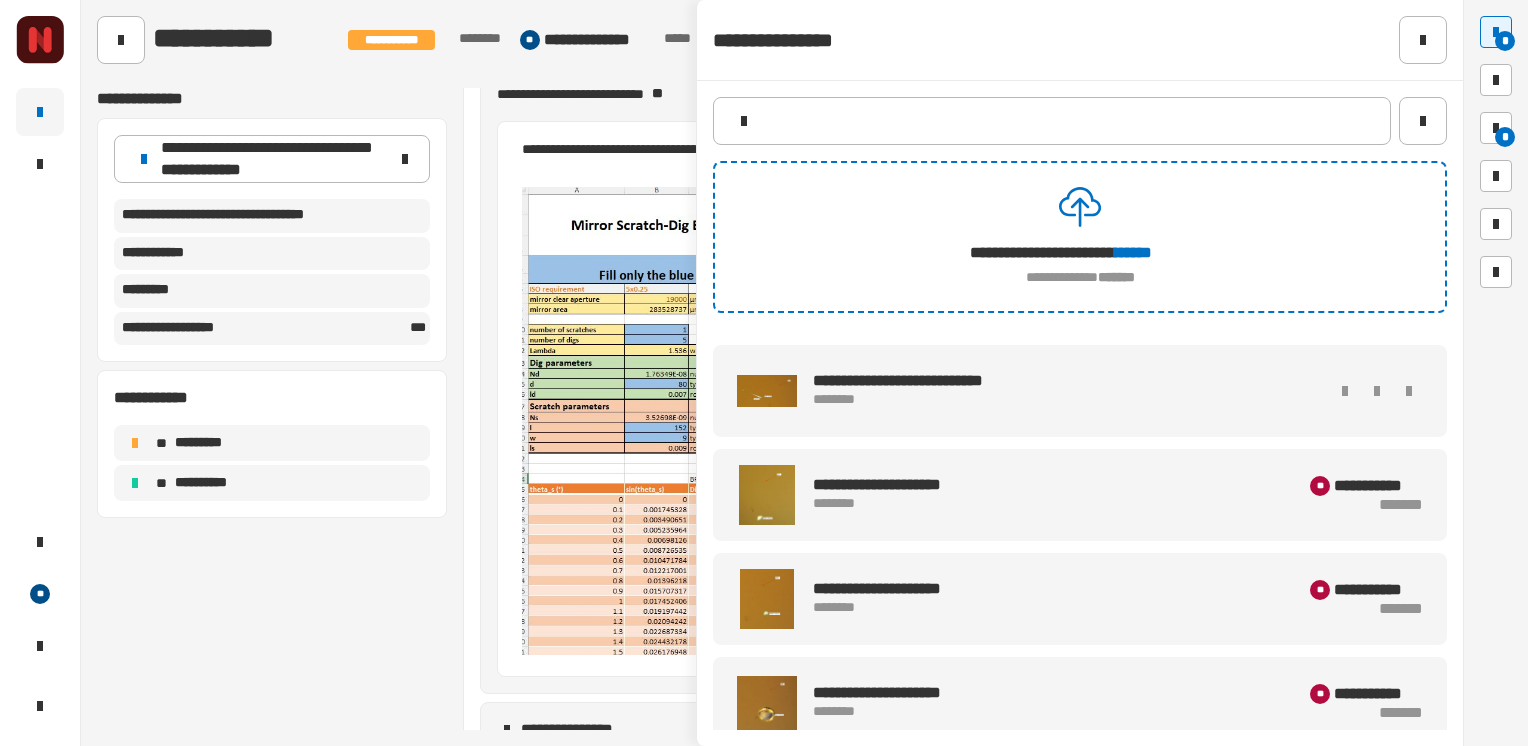 scroll, scrollTop: 468, scrollLeft: 0, axis: vertical 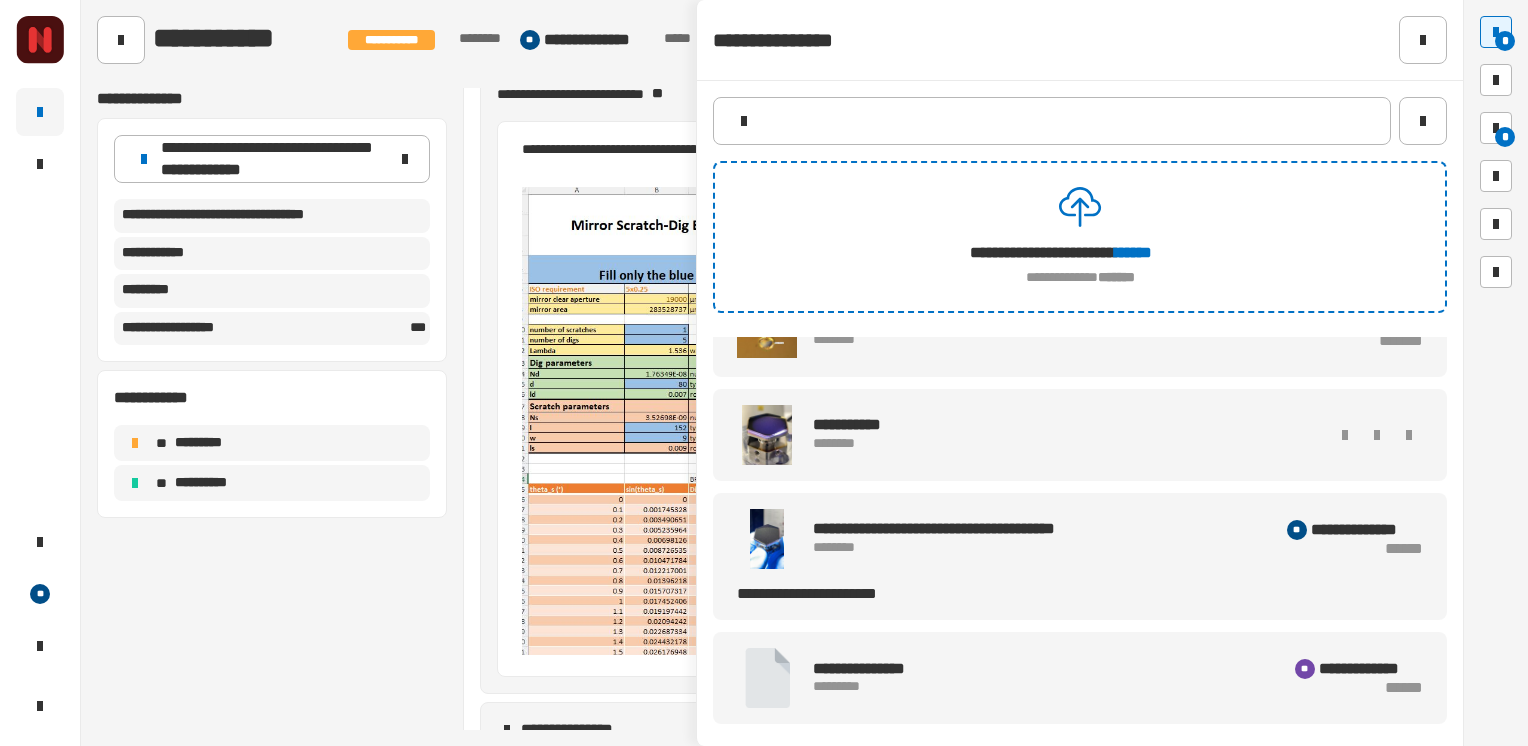 click at bounding box center [766, 435] 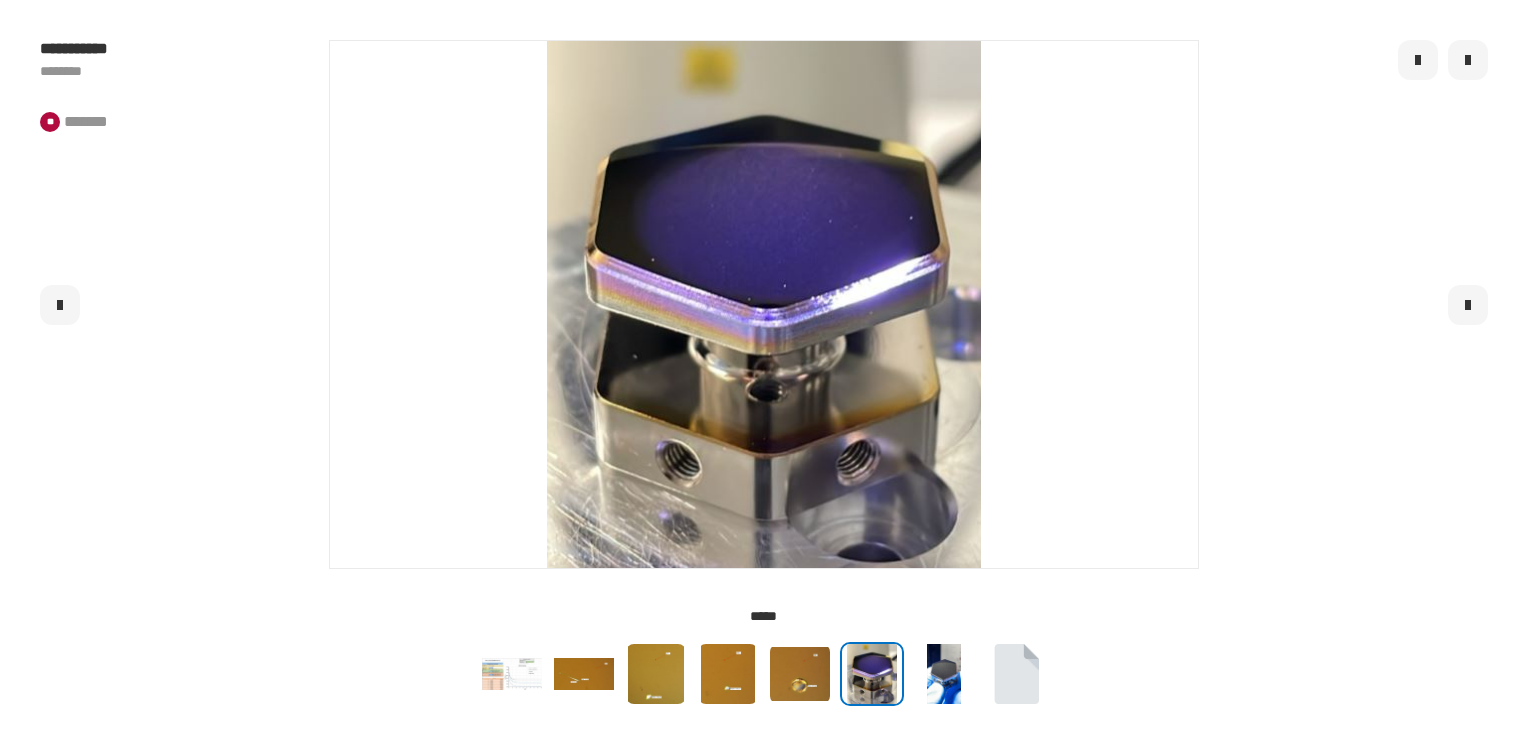 click 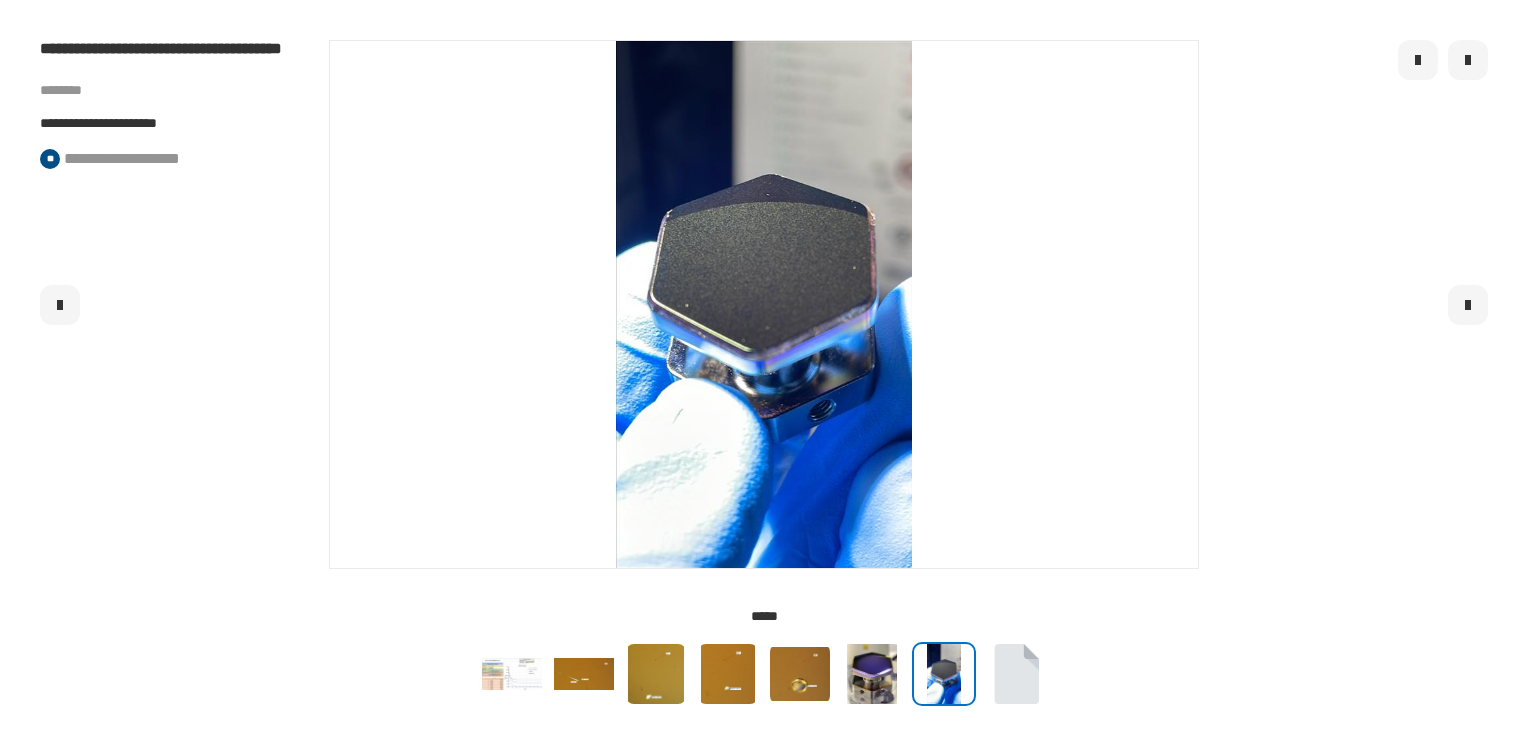 click 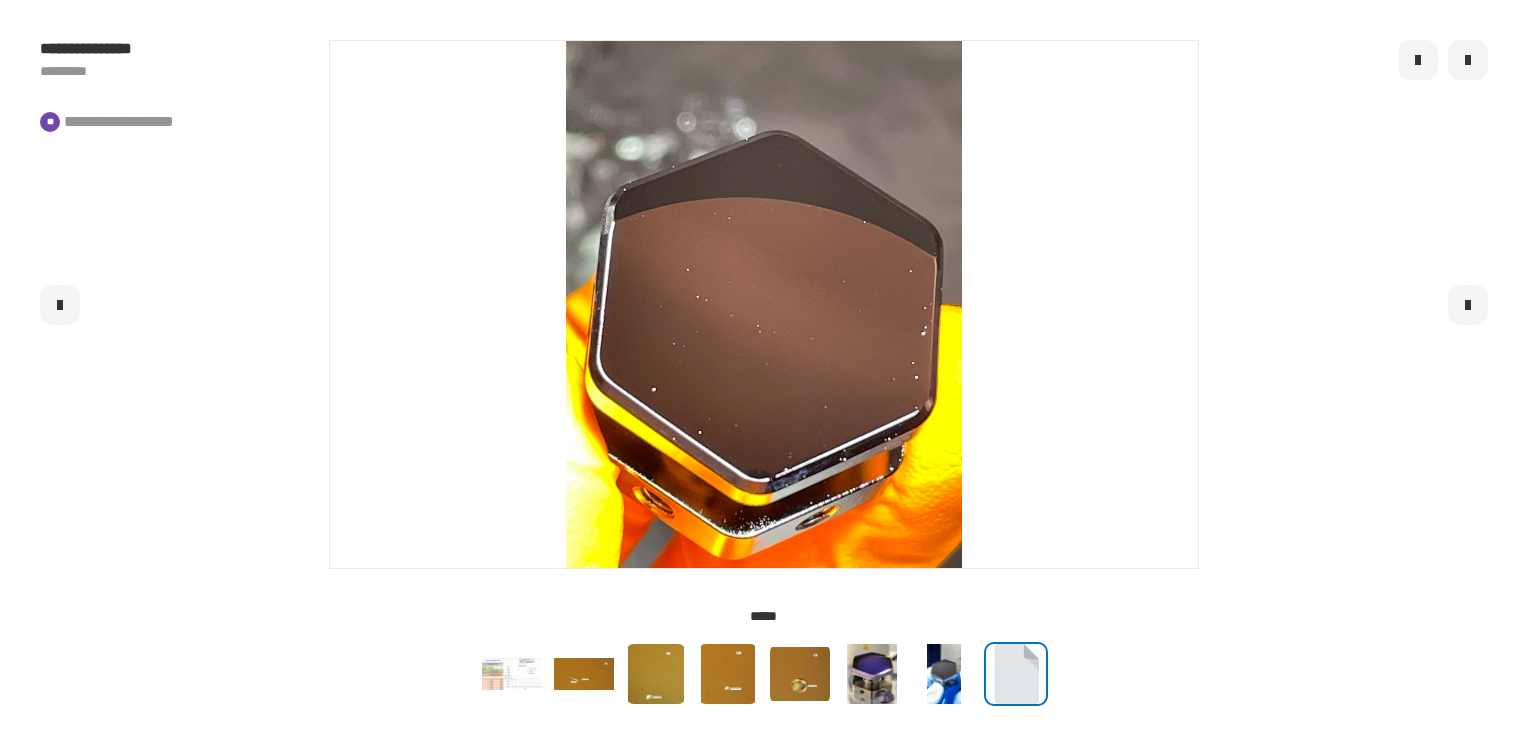 click 